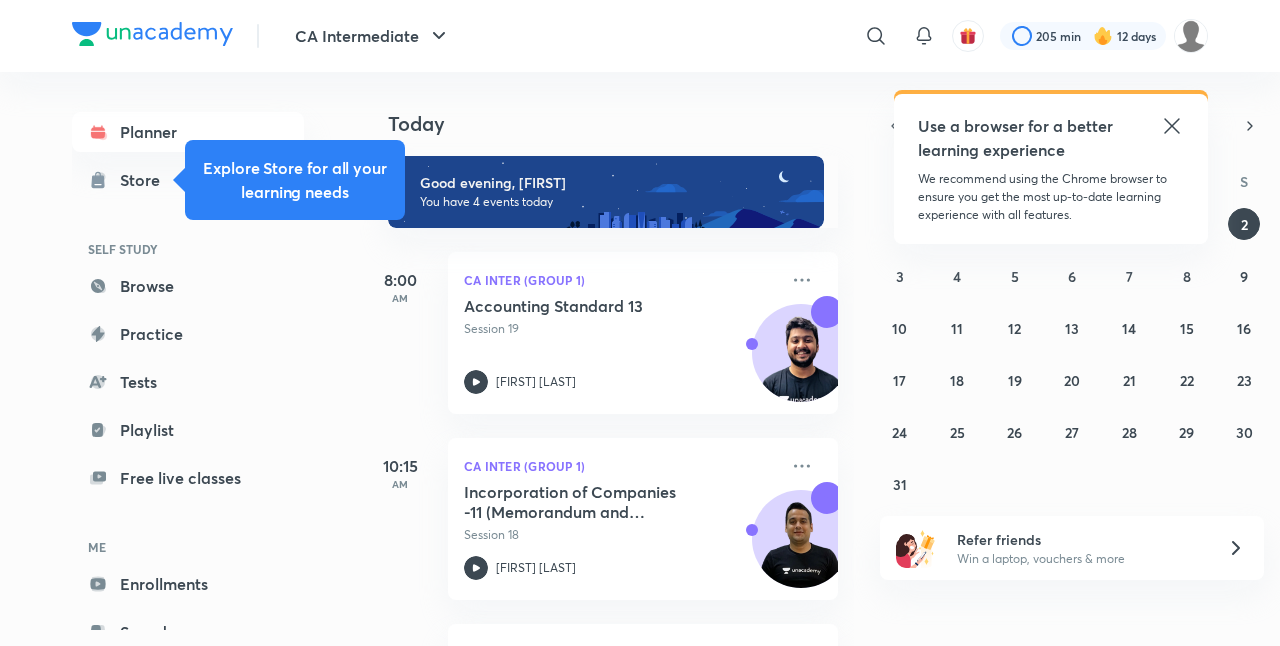 scroll, scrollTop: 0, scrollLeft: 0, axis: both 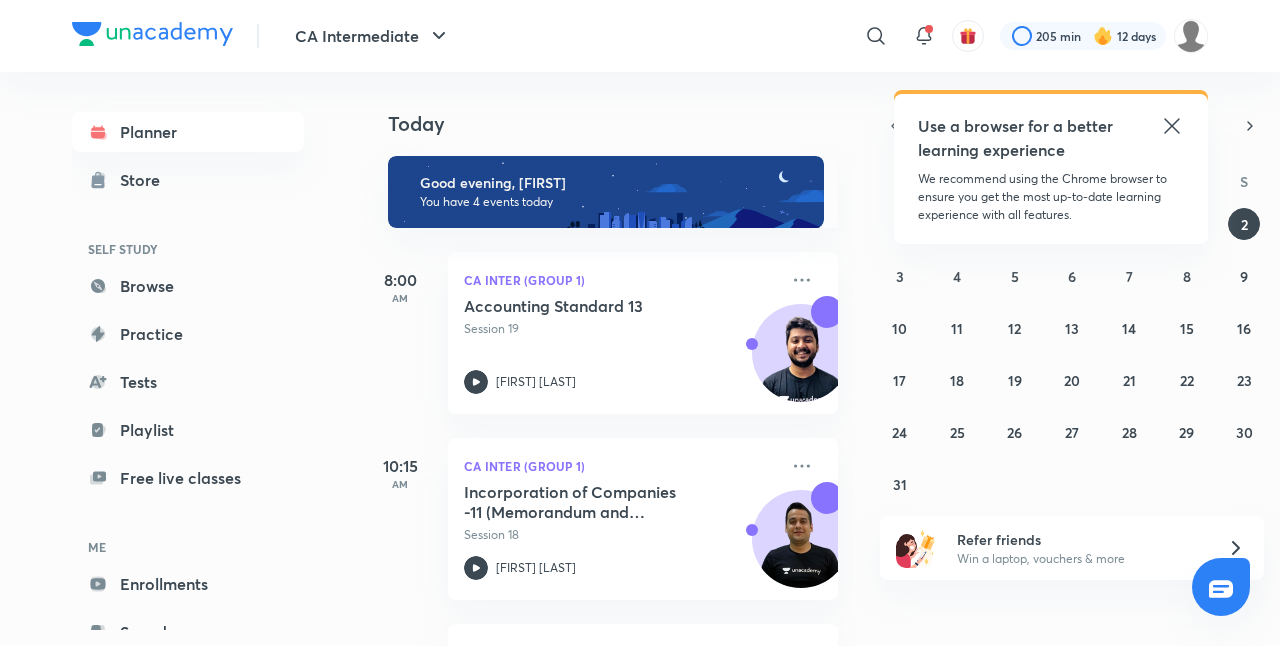 click 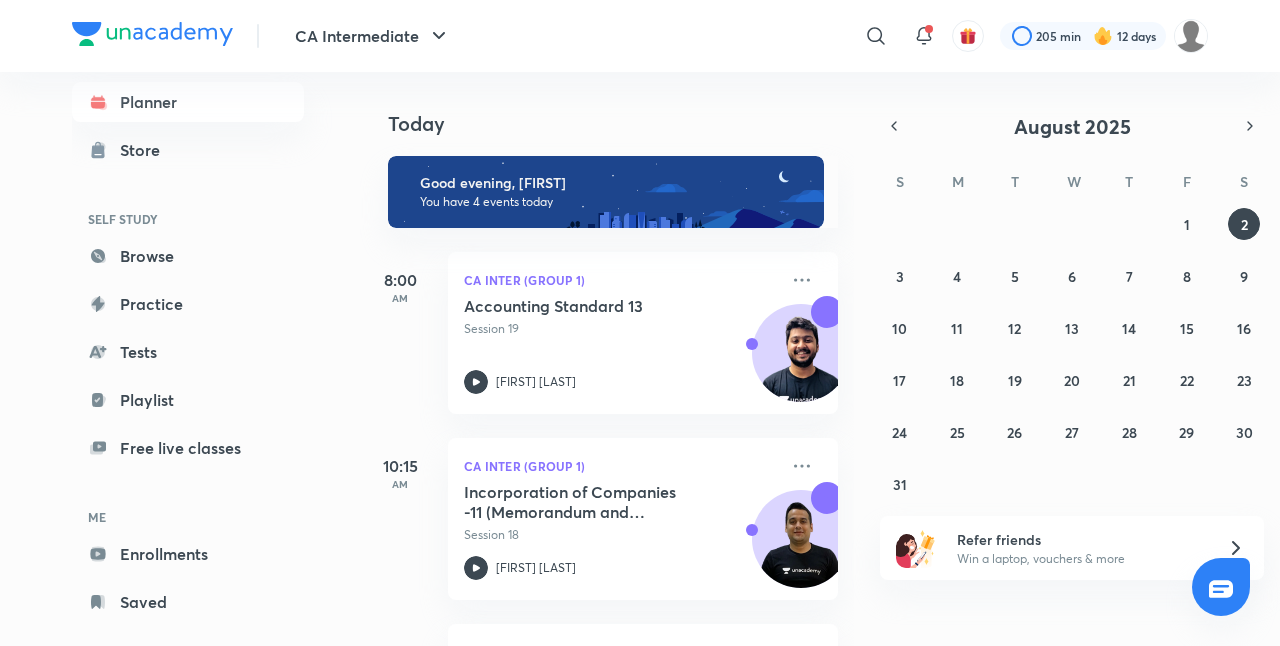scroll, scrollTop: 0, scrollLeft: 0, axis: both 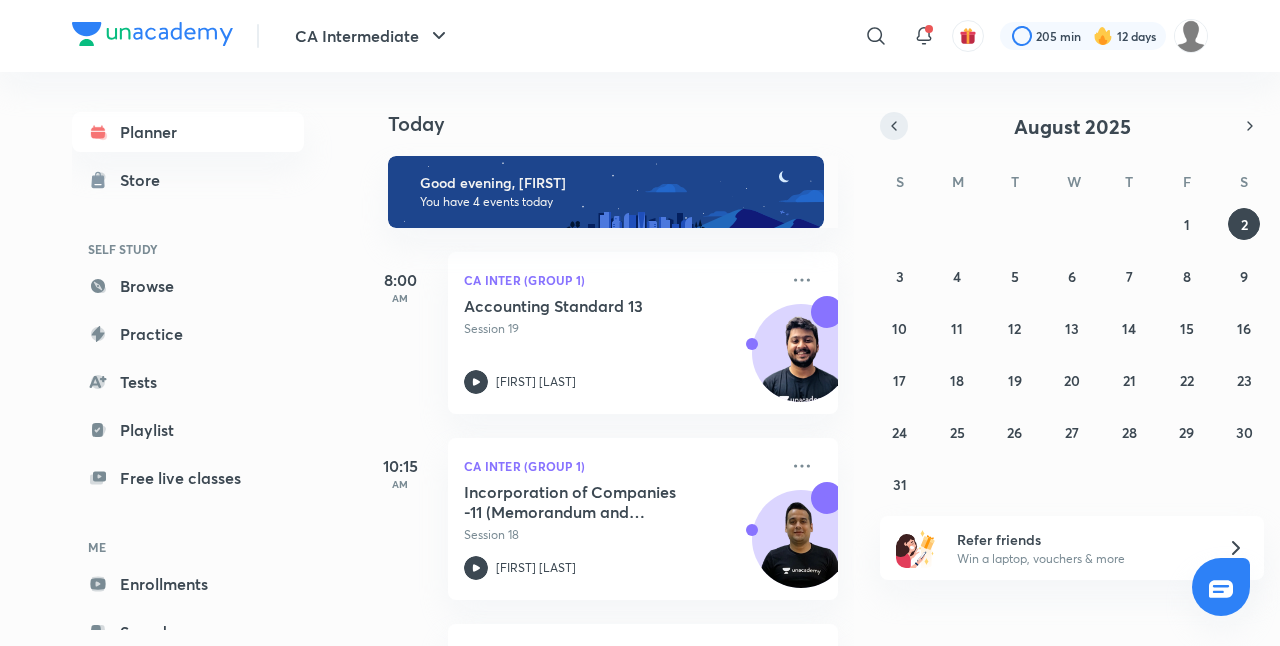click 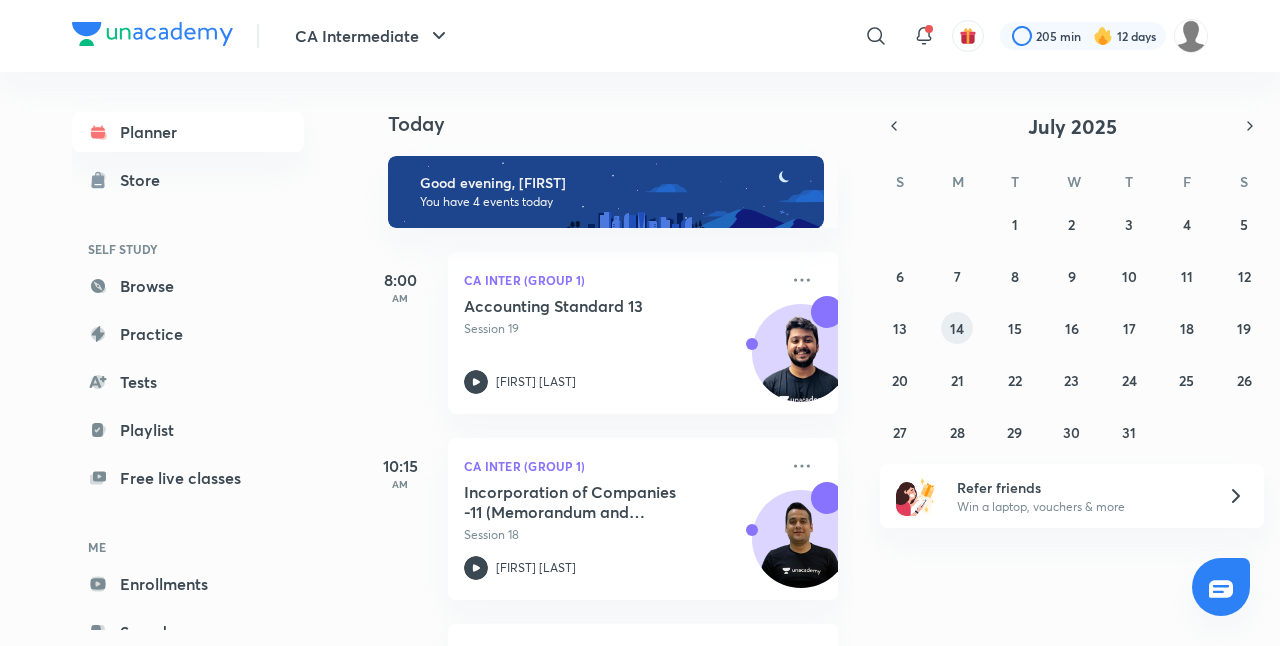 click on "14" at bounding box center [957, 328] 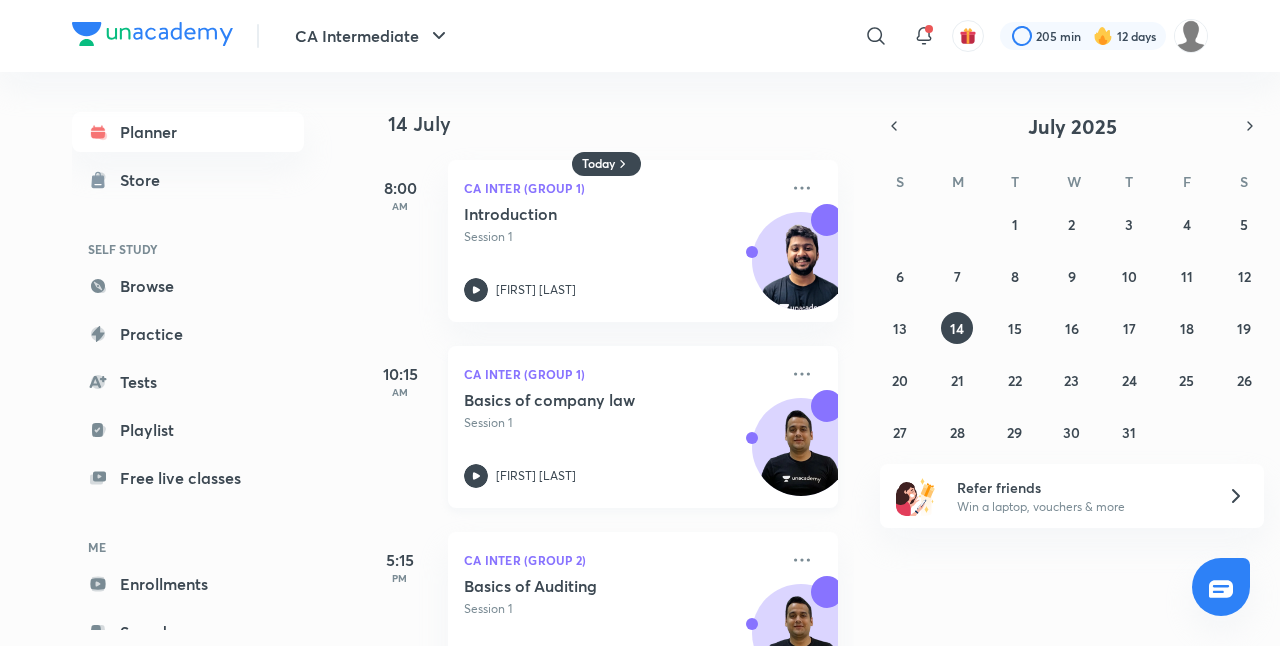 scroll, scrollTop: 79, scrollLeft: 0, axis: vertical 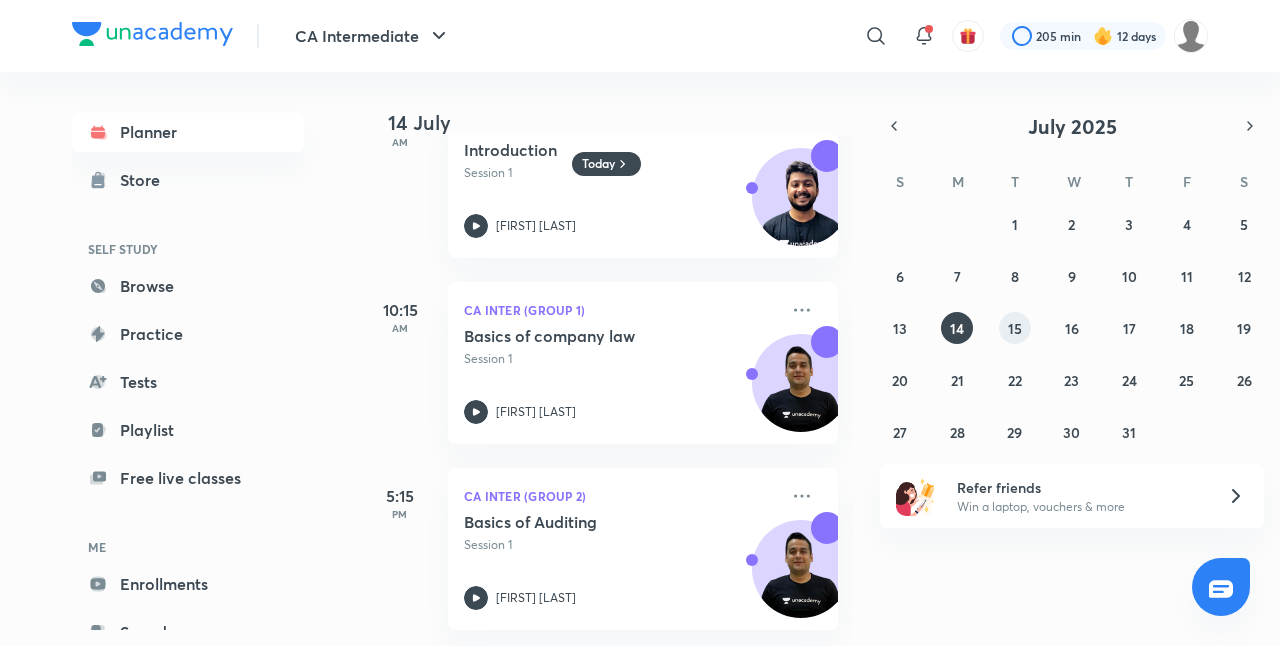 click on "15" at bounding box center (1015, 328) 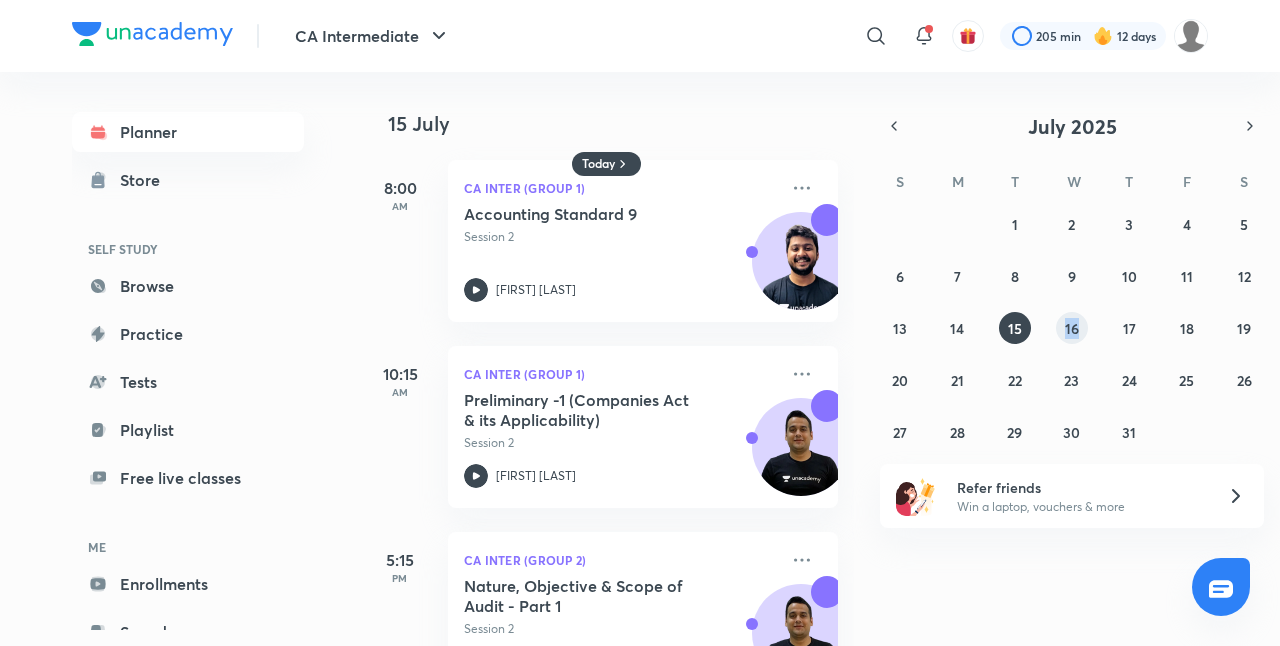 drag, startPoint x: 1092, startPoint y: 320, endPoint x: 1060, endPoint y: 334, distance: 34.928497 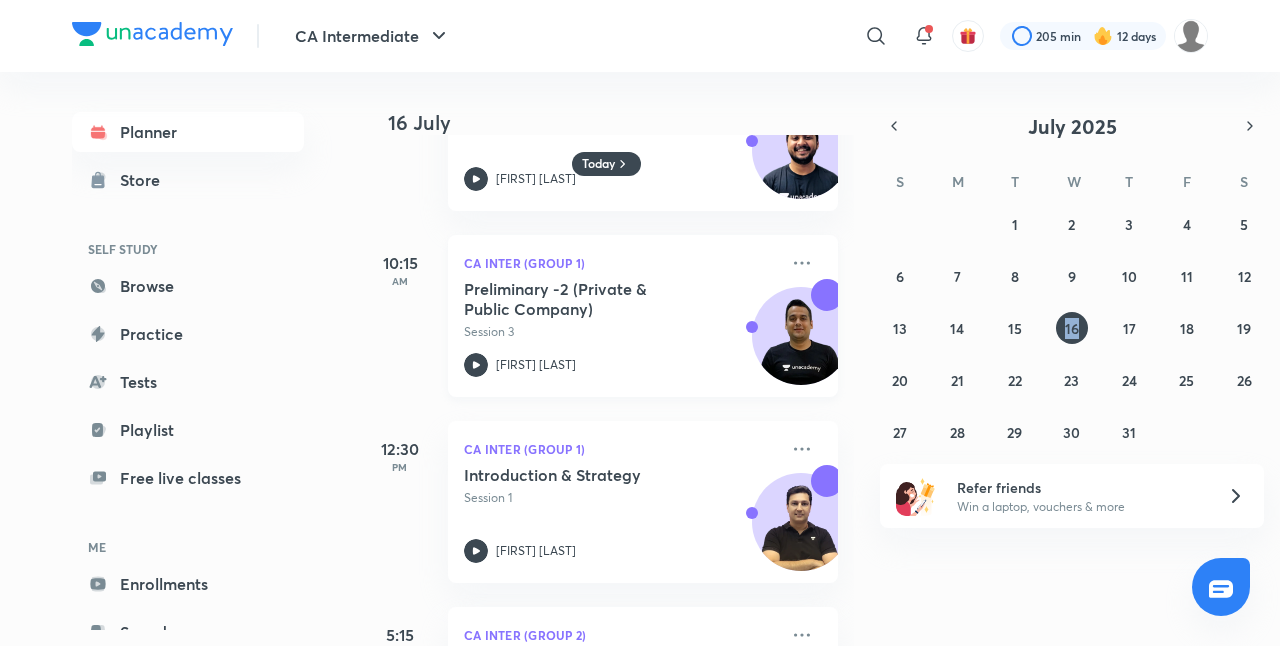scroll, scrollTop: 112, scrollLeft: 0, axis: vertical 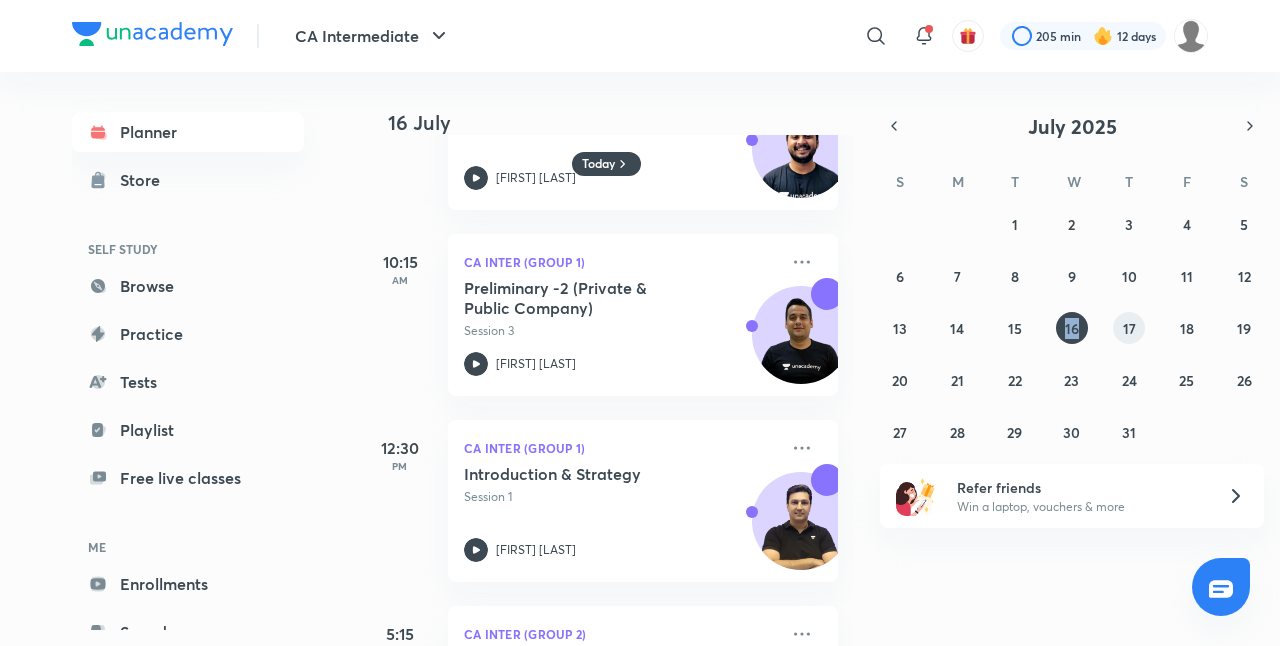 click on "17" at bounding box center (1129, 328) 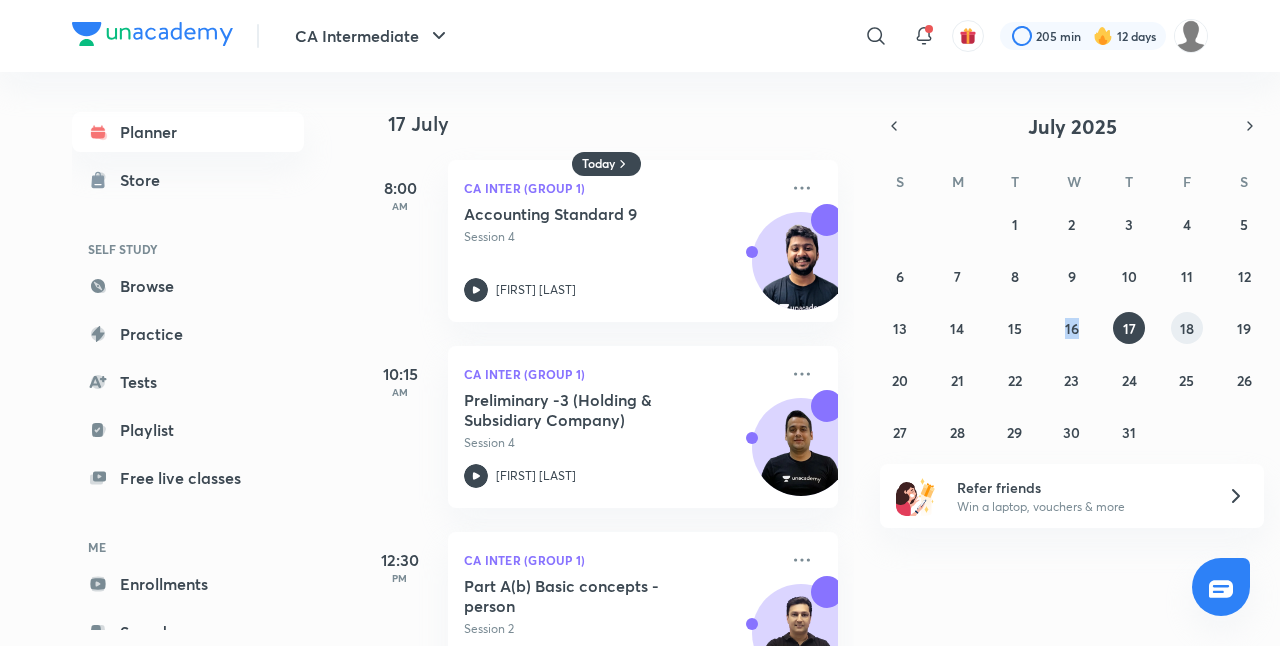 click on "18" at bounding box center [1187, 328] 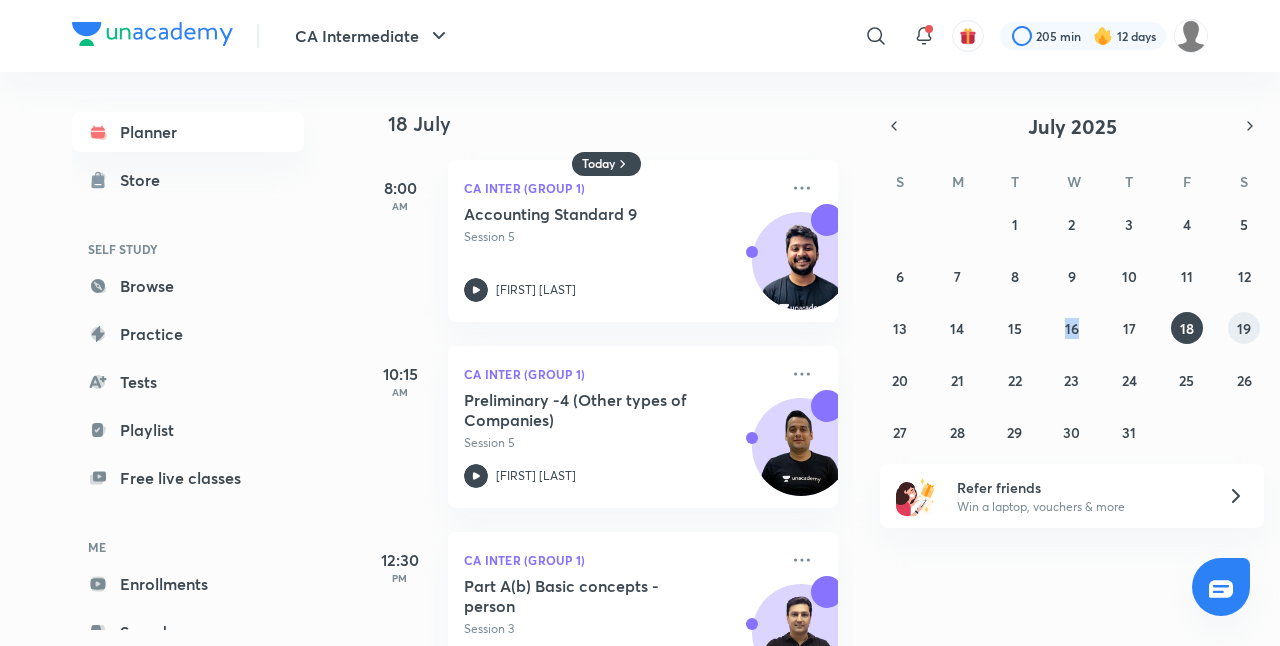 click on "19" at bounding box center (1244, 328) 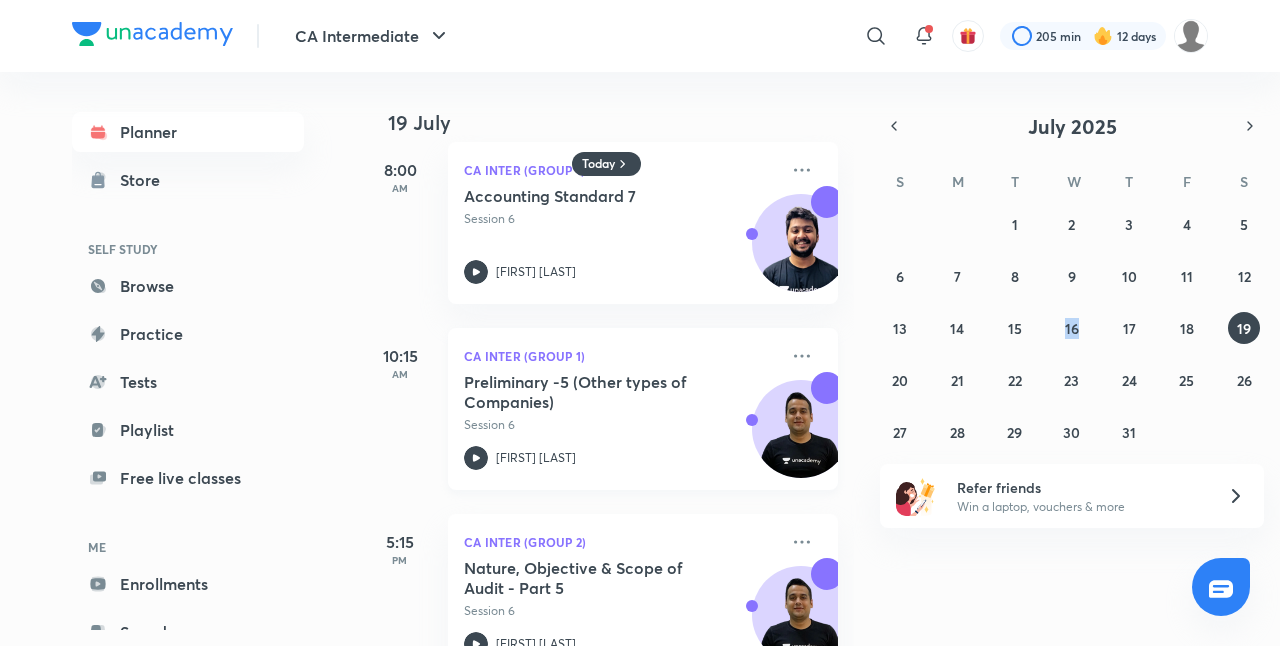 scroll, scrollTop: 0, scrollLeft: 0, axis: both 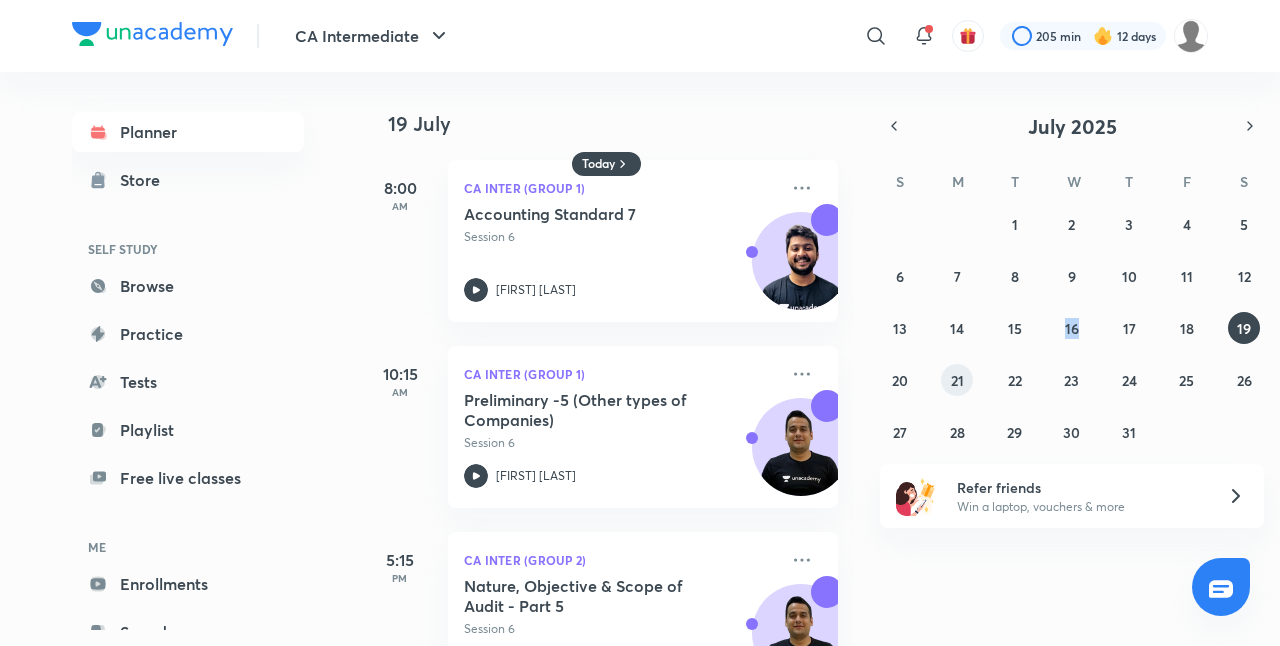 click on "21" at bounding box center [957, 380] 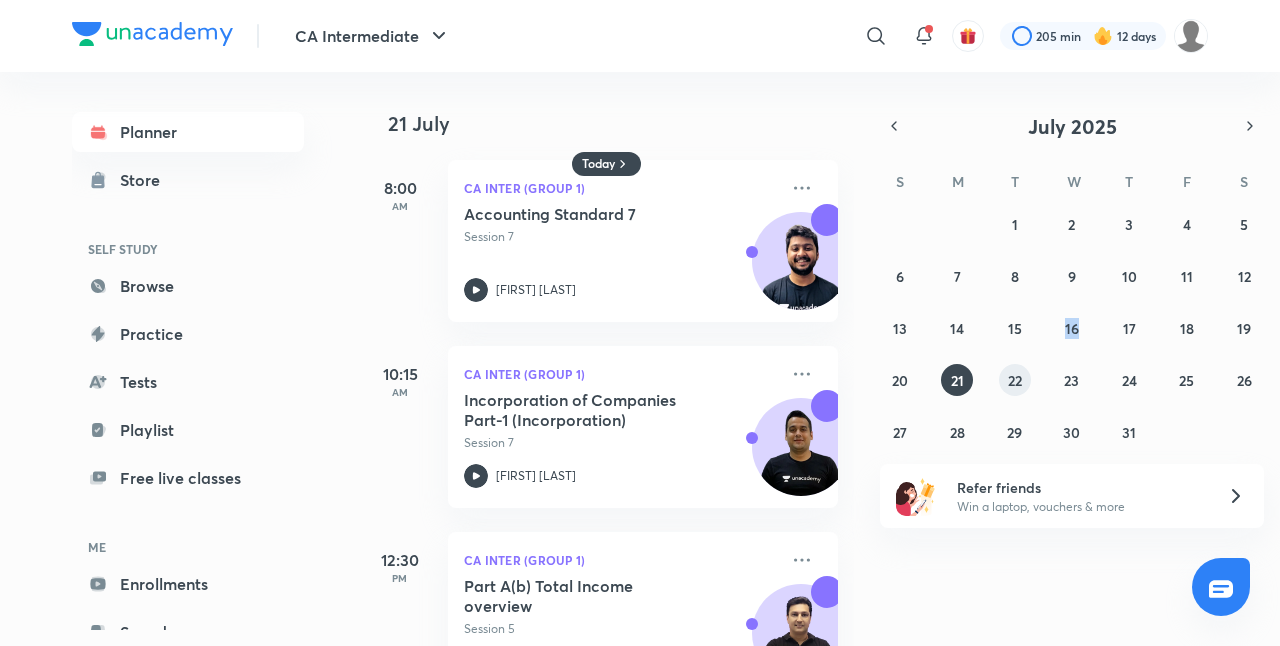 click on "22" at bounding box center [1015, 380] 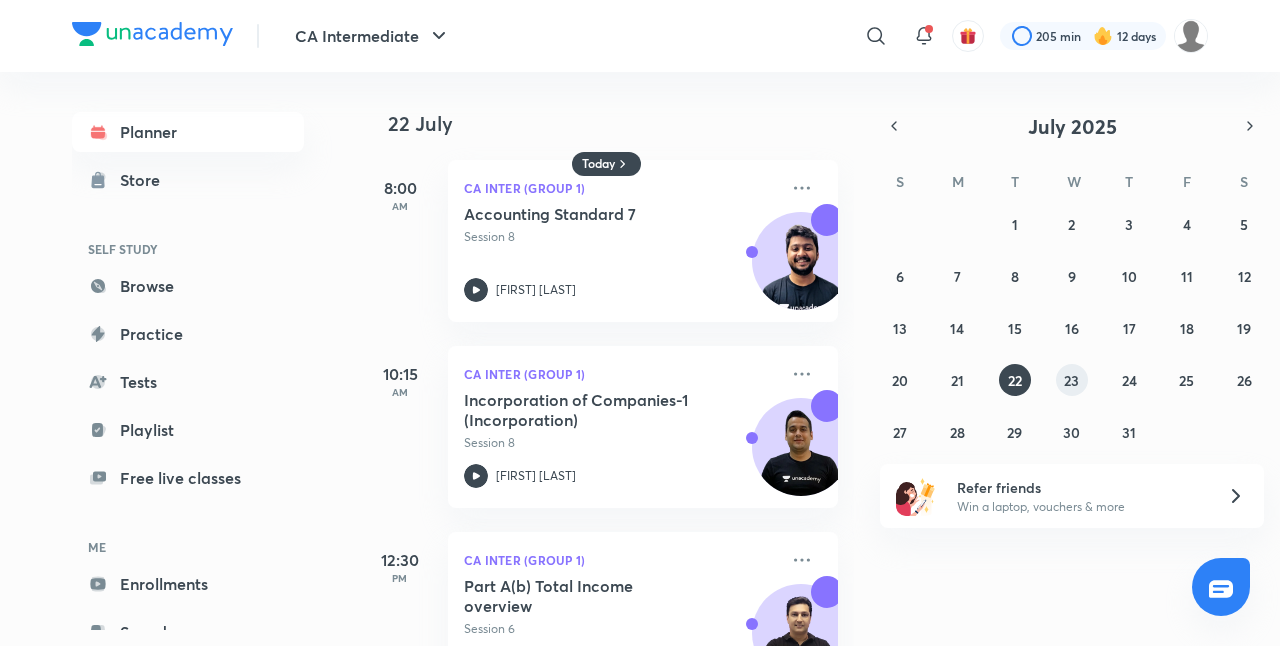 click on "29 30 1 2 3 4 5 6 7 8 9 10 11 12 13 14 15 16 17 18 19 20 21 22 23 24 25 26 27 28 29 30 31 1 2" at bounding box center (1072, 328) 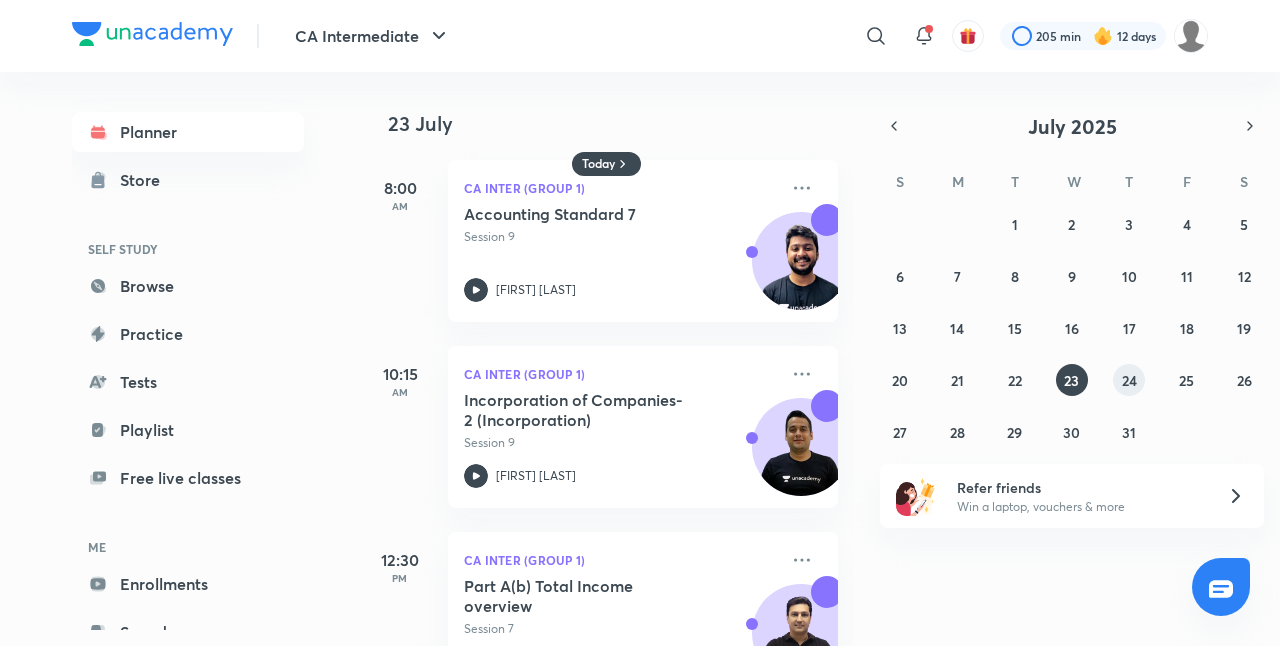 click on "24" at bounding box center [1129, 380] 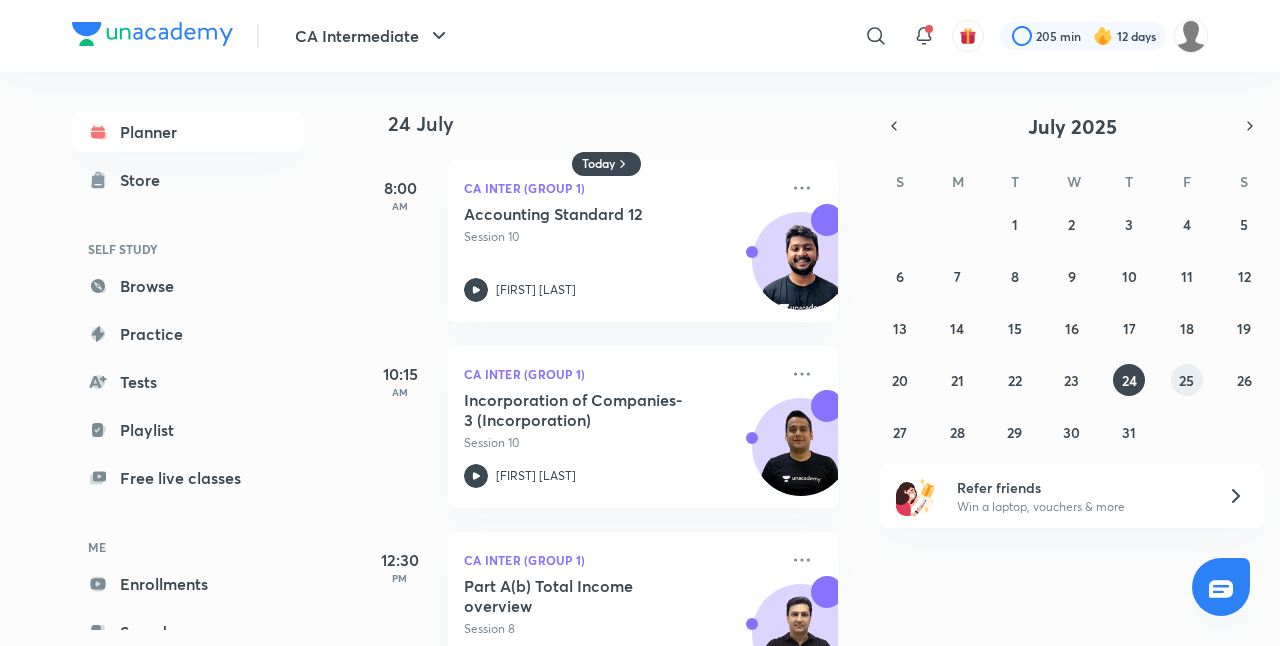 click on "25" at bounding box center (1186, 380) 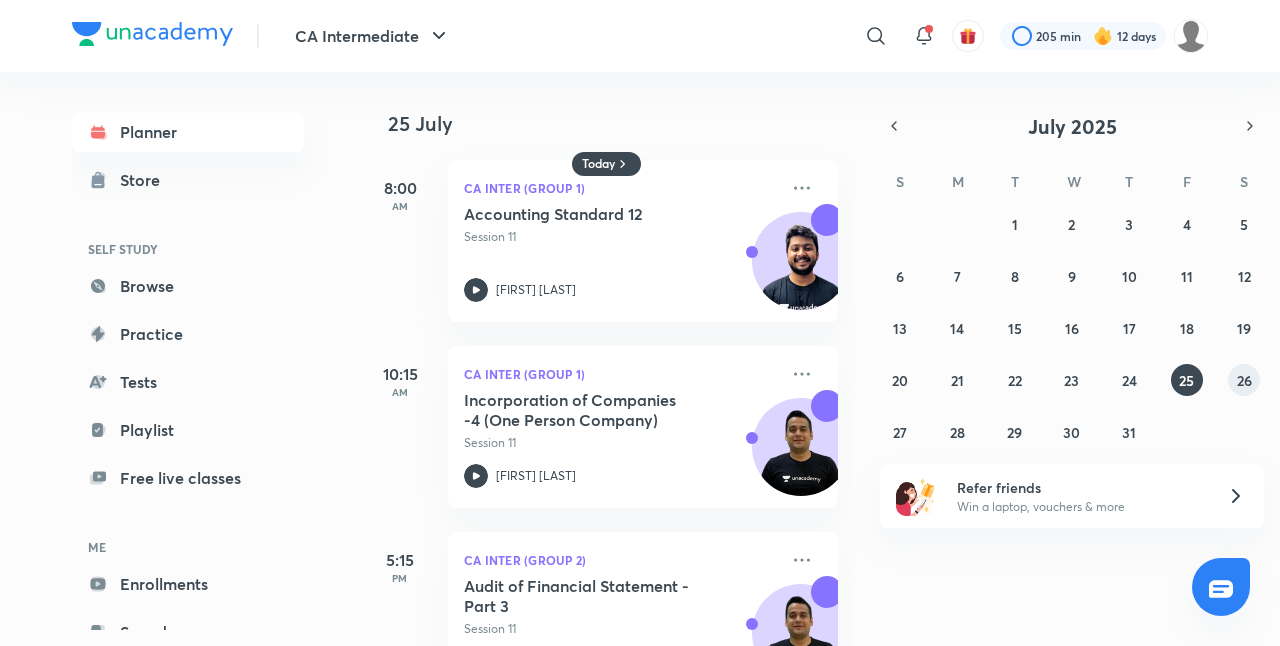 click on "26" at bounding box center [1244, 380] 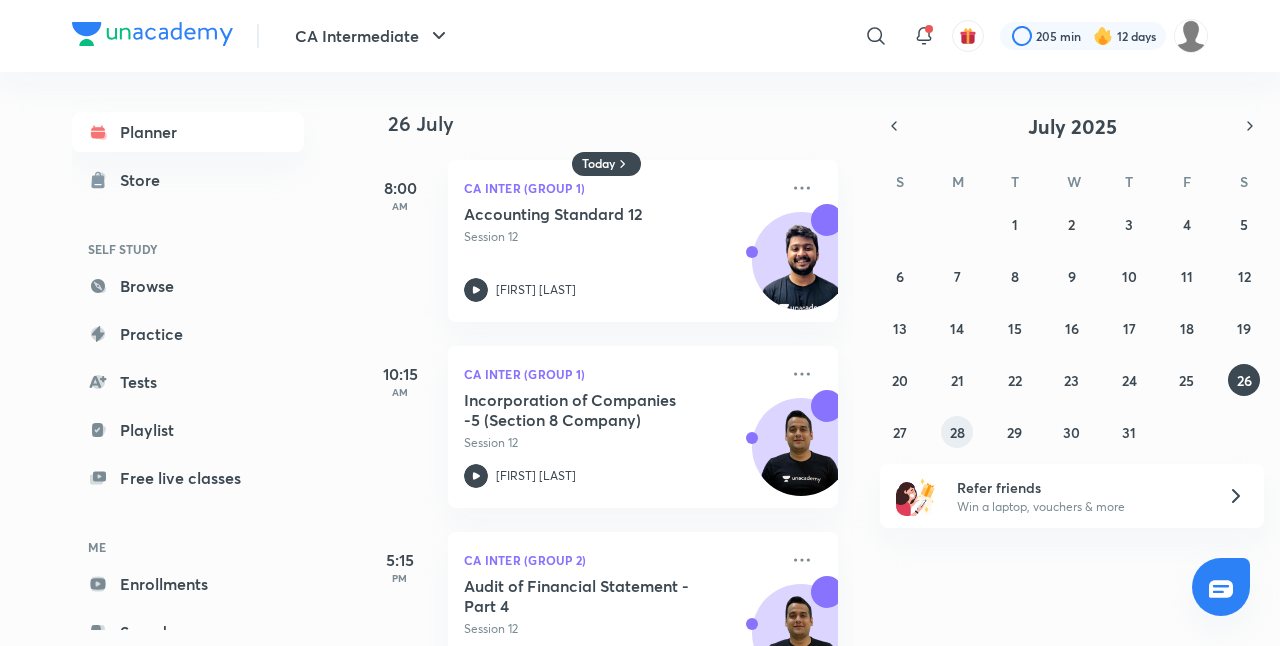 click on "28" at bounding box center [957, 432] 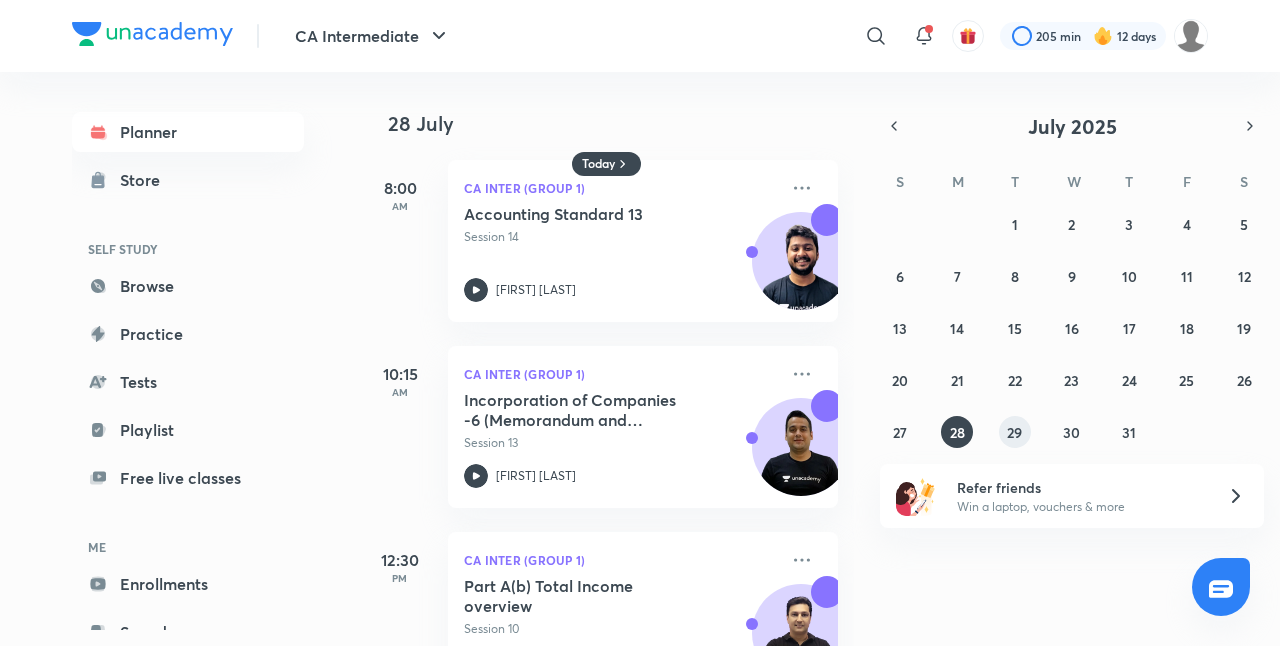 click on "29" at bounding box center (1014, 432) 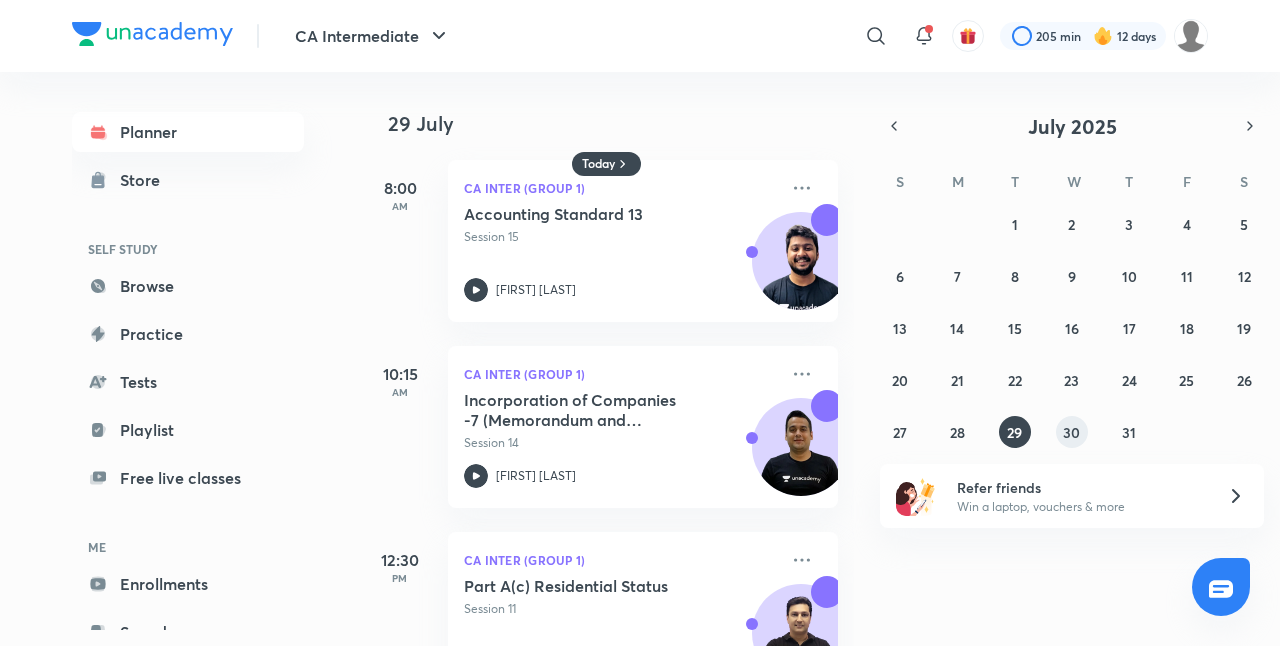 click on "30" at bounding box center (1072, 432) 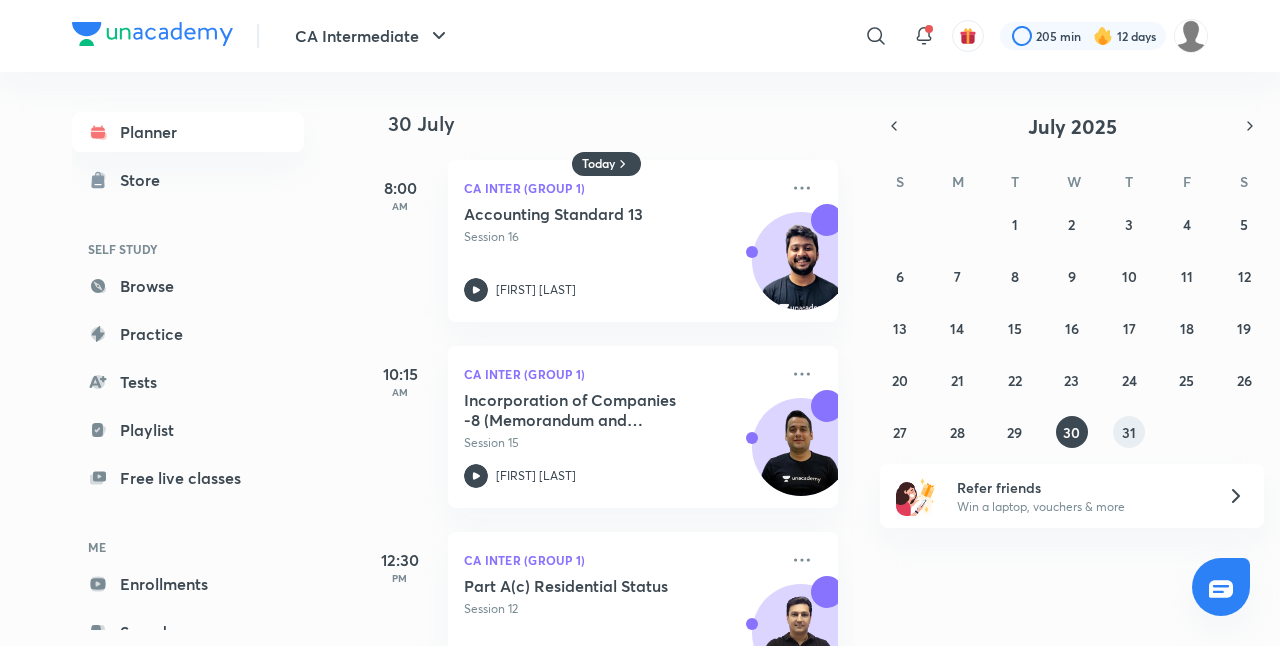 click on "31" at bounding box center (1129, 432) 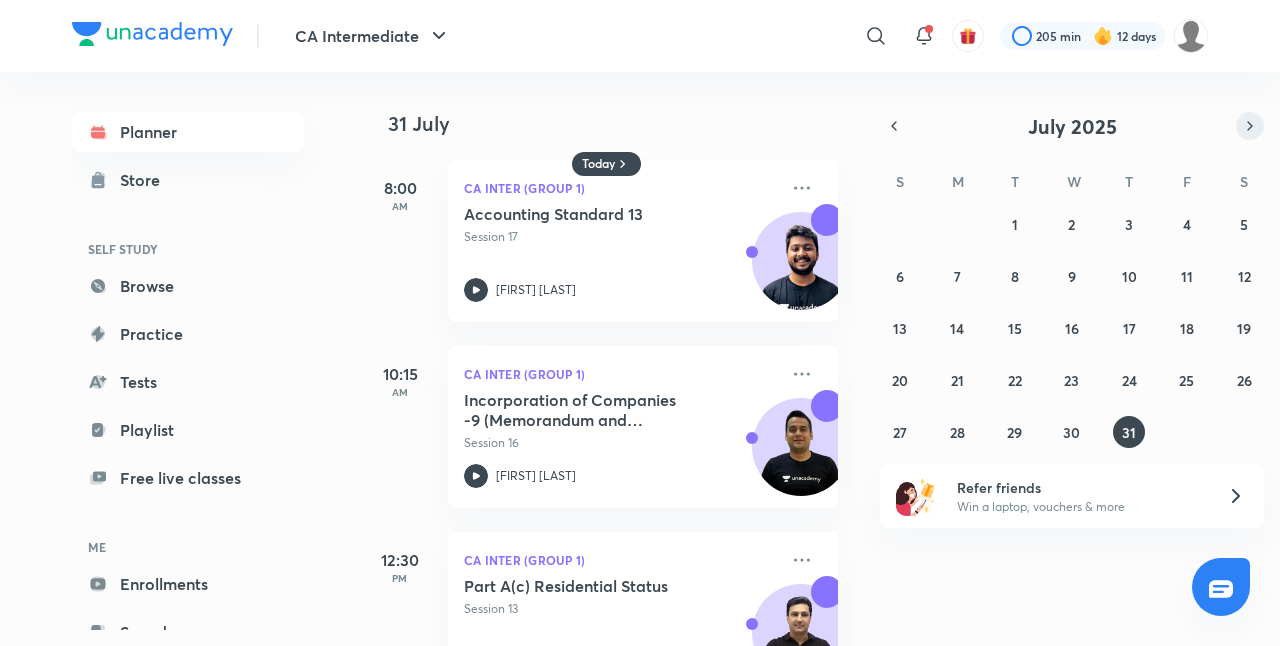 drag, startPoint x: 1123, startPoint y: 428, endPoint x: 1254, endPoint y: 121, distance: 333.78137 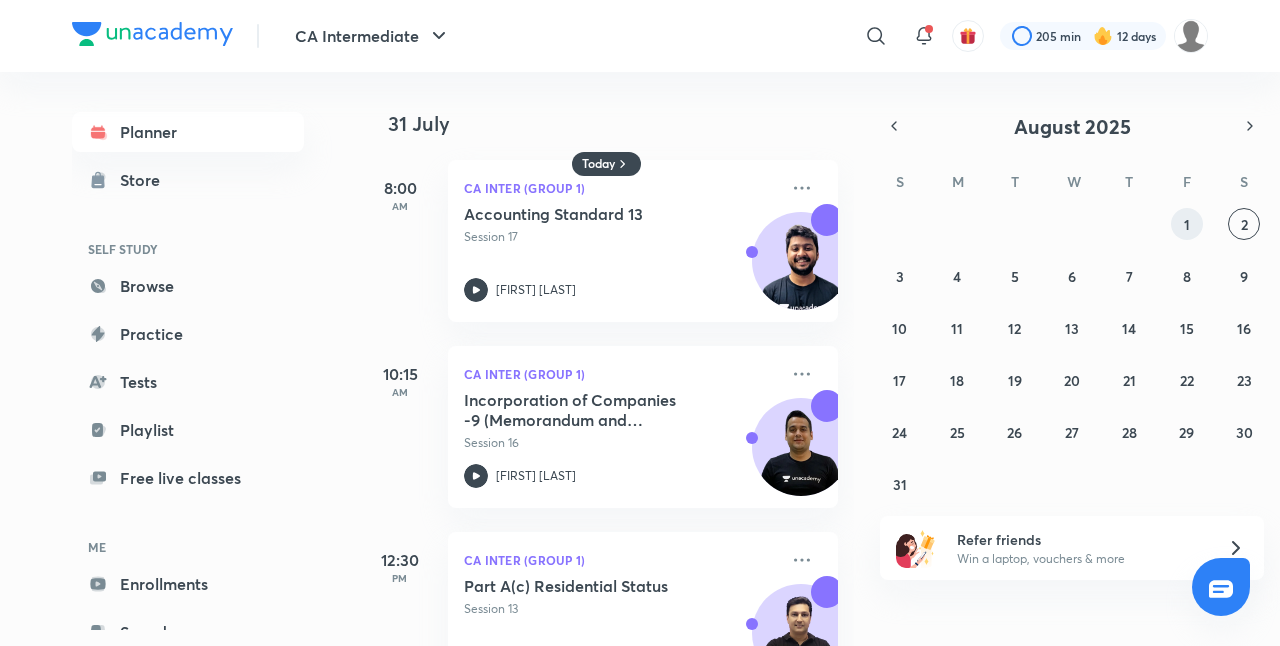 click on "1" at bounding box center (1187, 224) 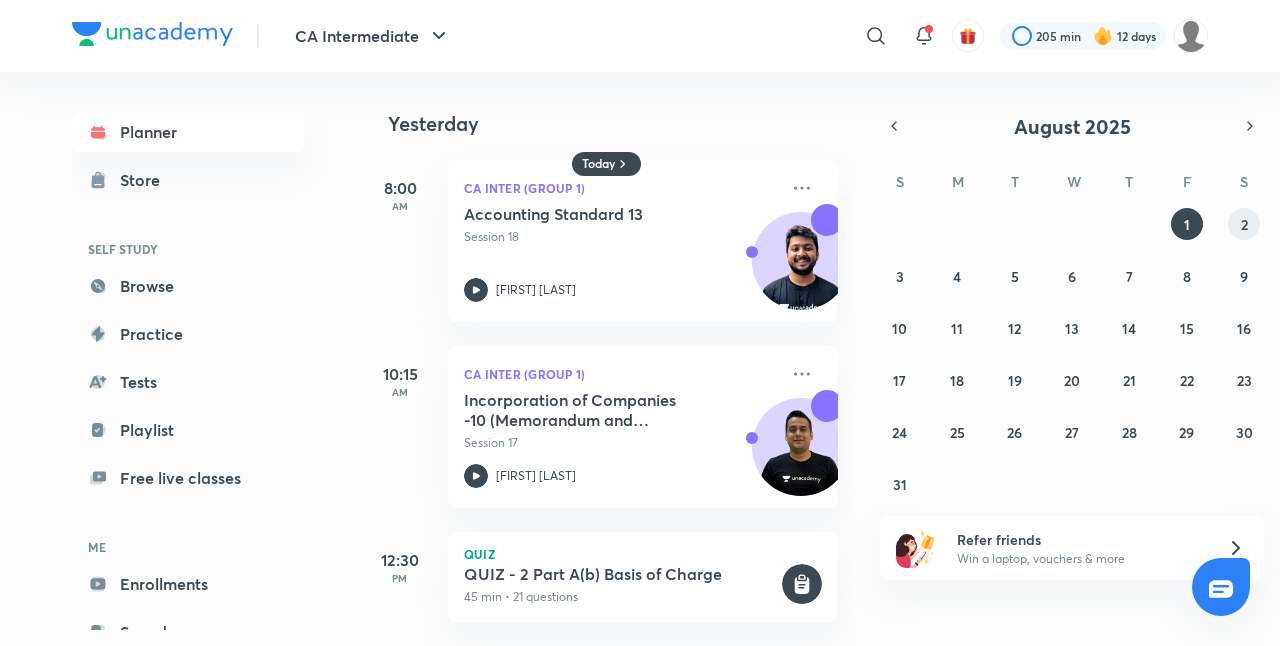 click on "2" at bounding box center (1244, 224) 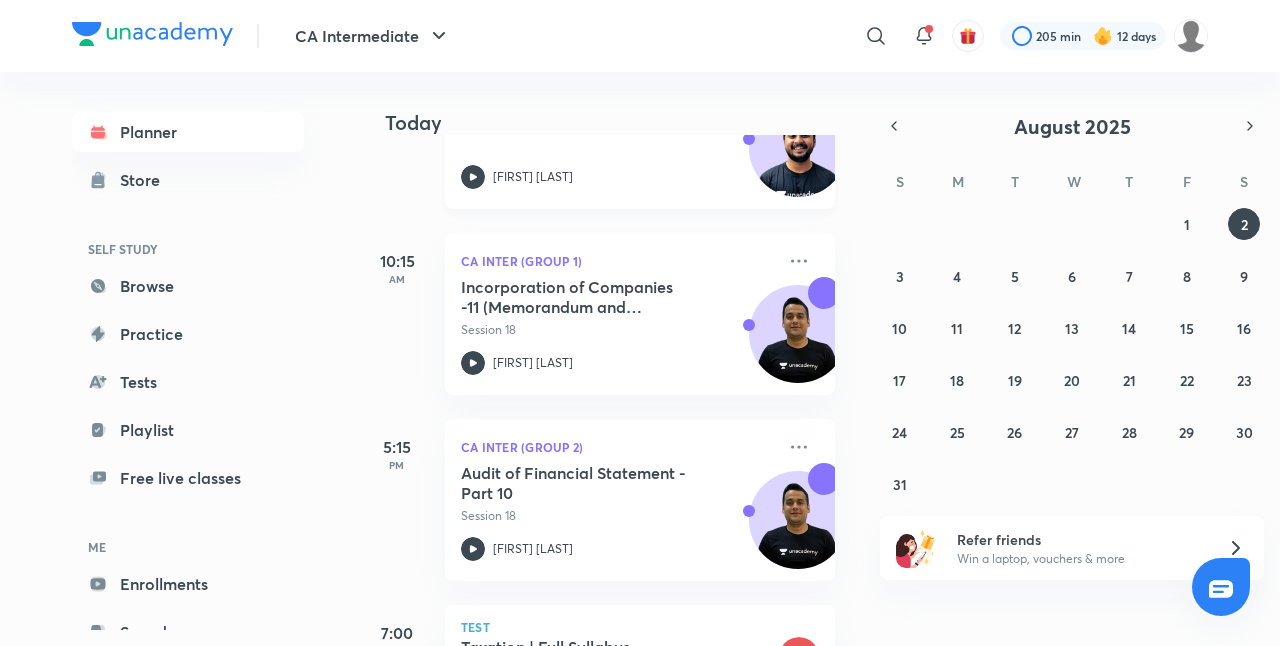scroll, scrollTop: 213, scrollLeft: 4, axis: both 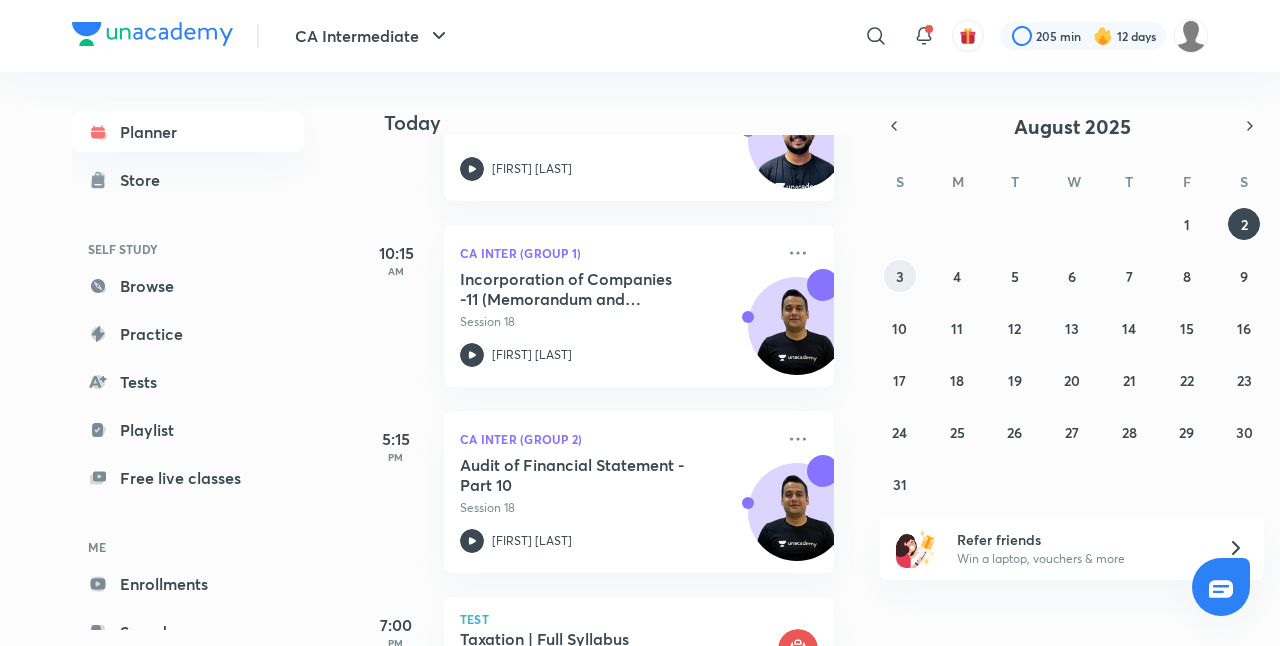 click on "3" at bounding box center [900, 276] 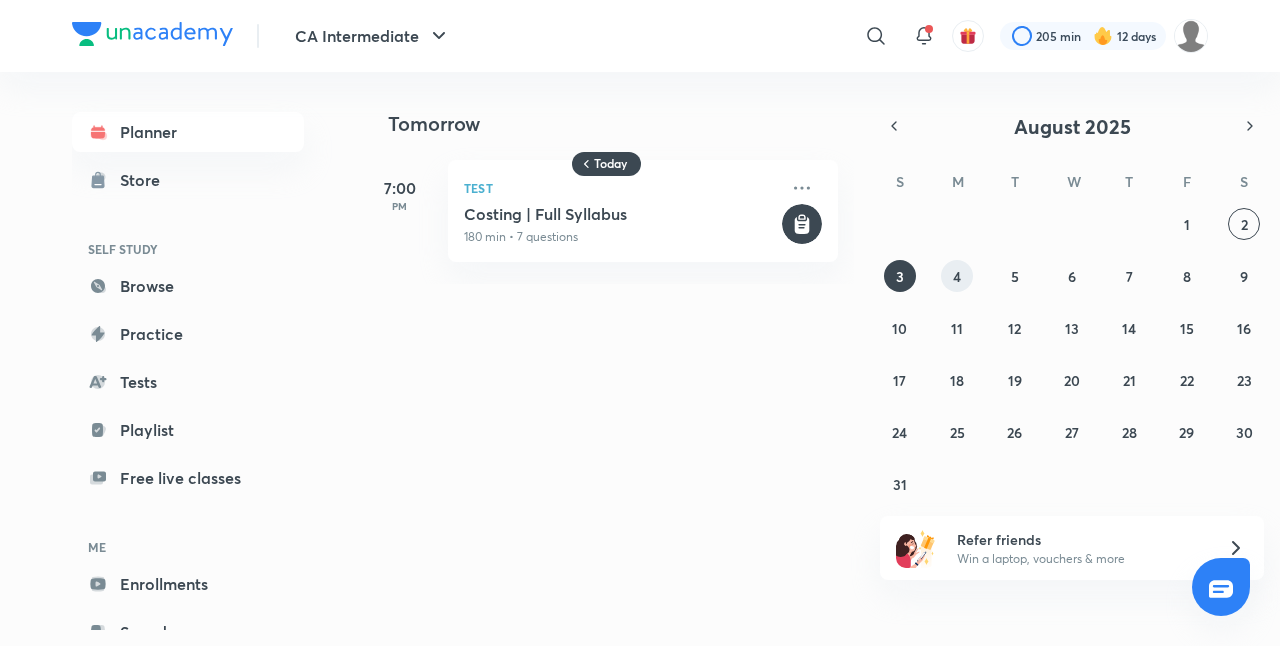 click on "4" at bounding box center [957, 276] 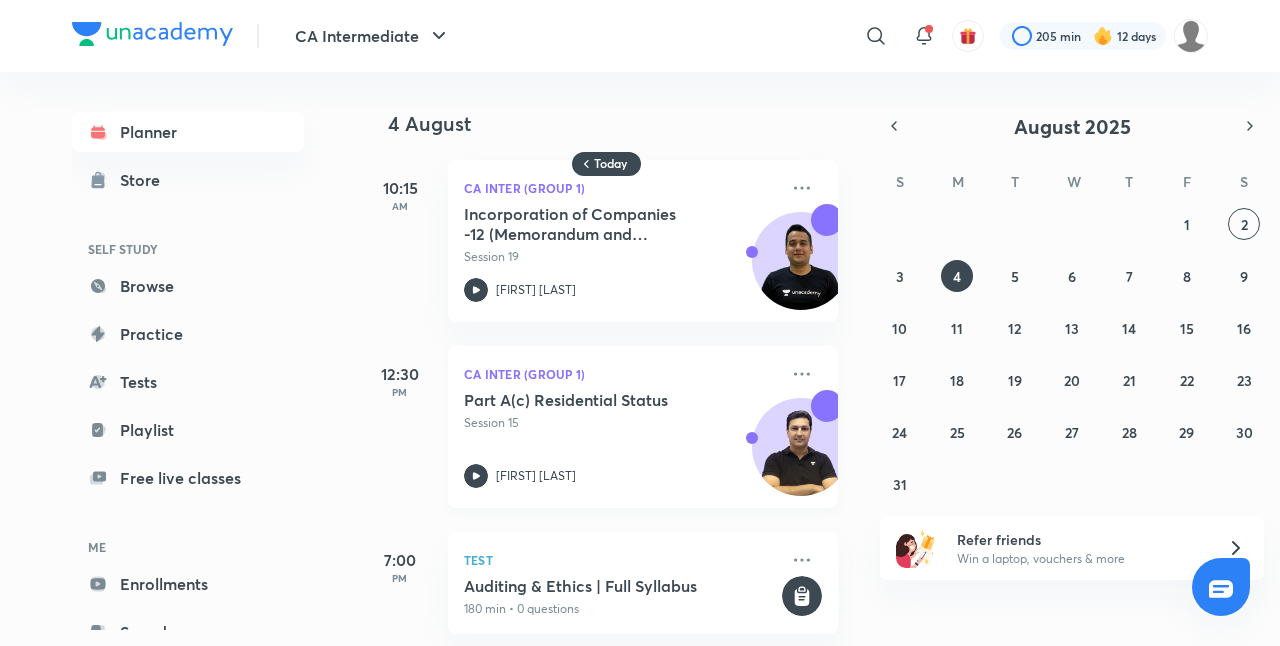 scroll, scrollTop: 0, scrollLeft: 0, axis: both 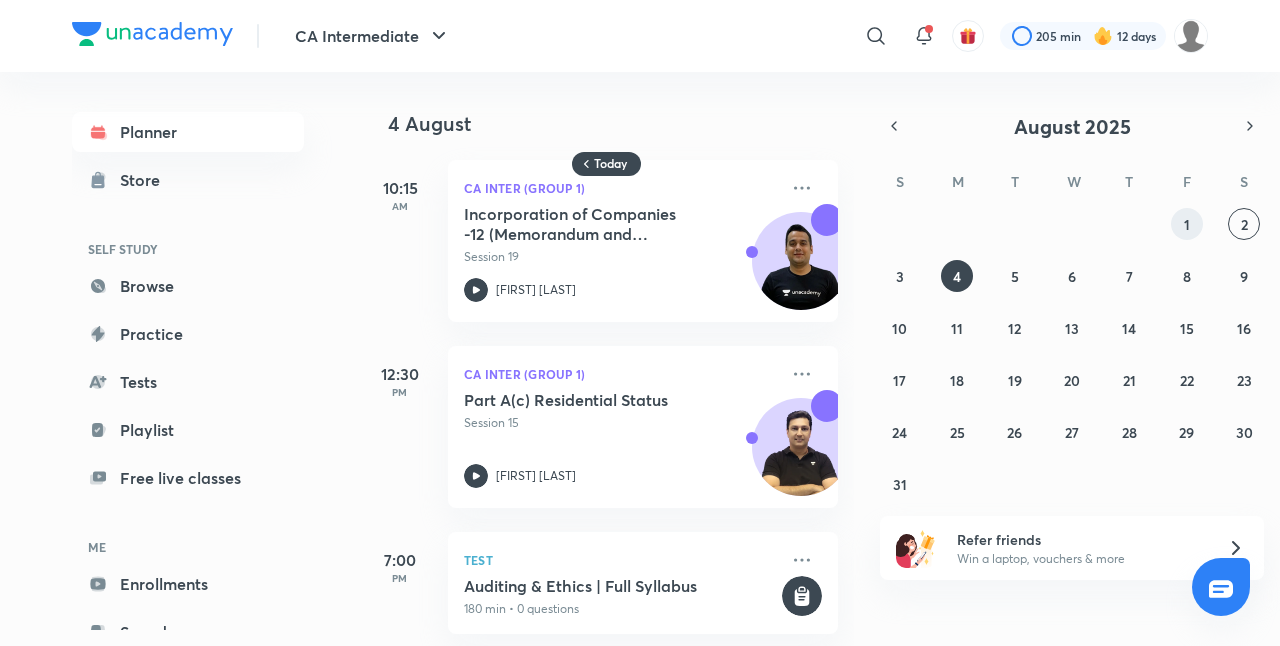 click on "1" at bounding box center (1187, 224) 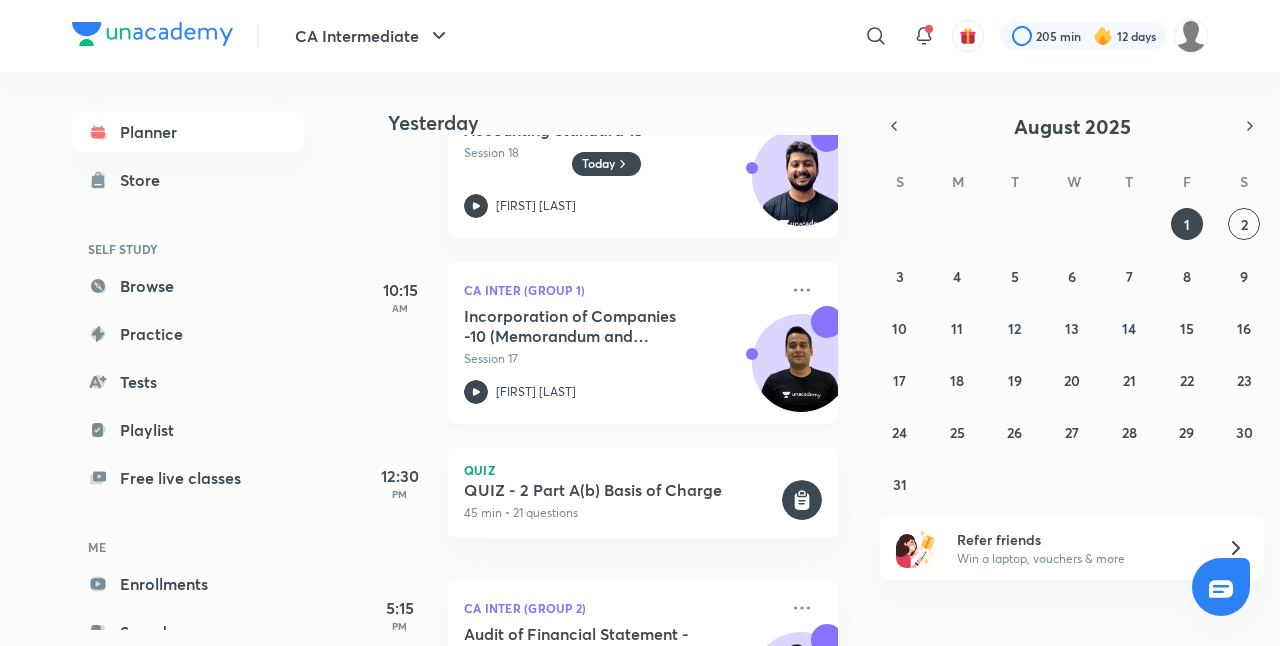 scroll, scrollTop: 0, scrollLeft: 0, axis: both 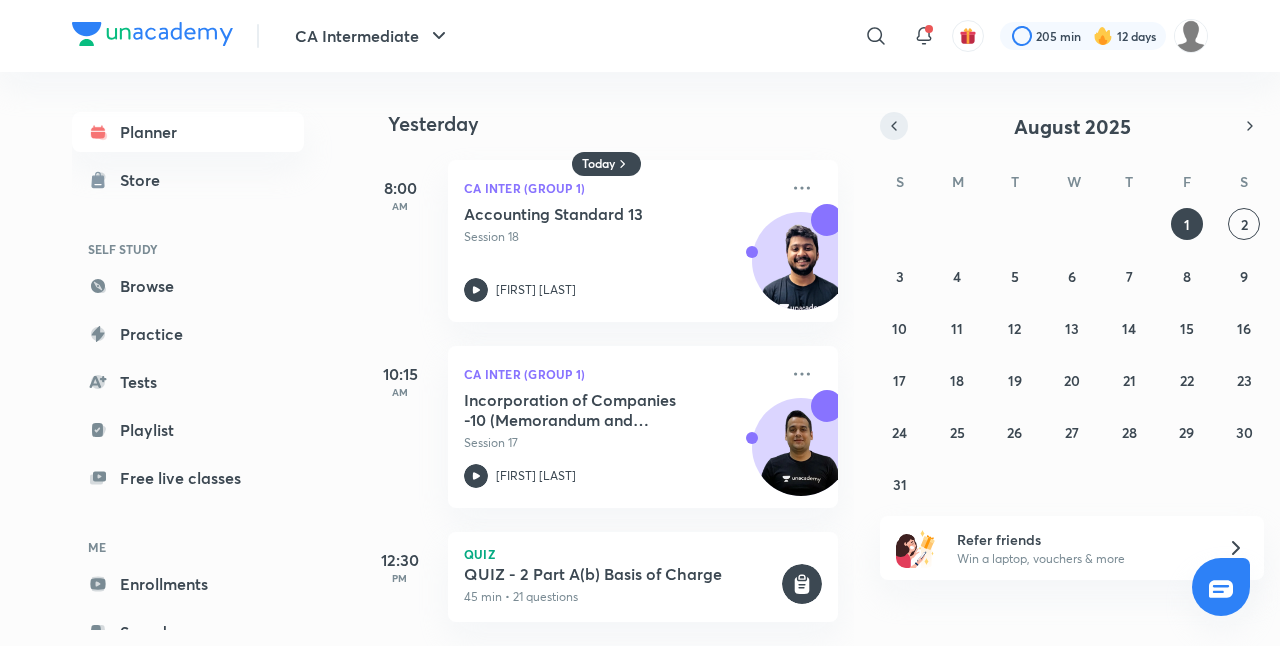 click 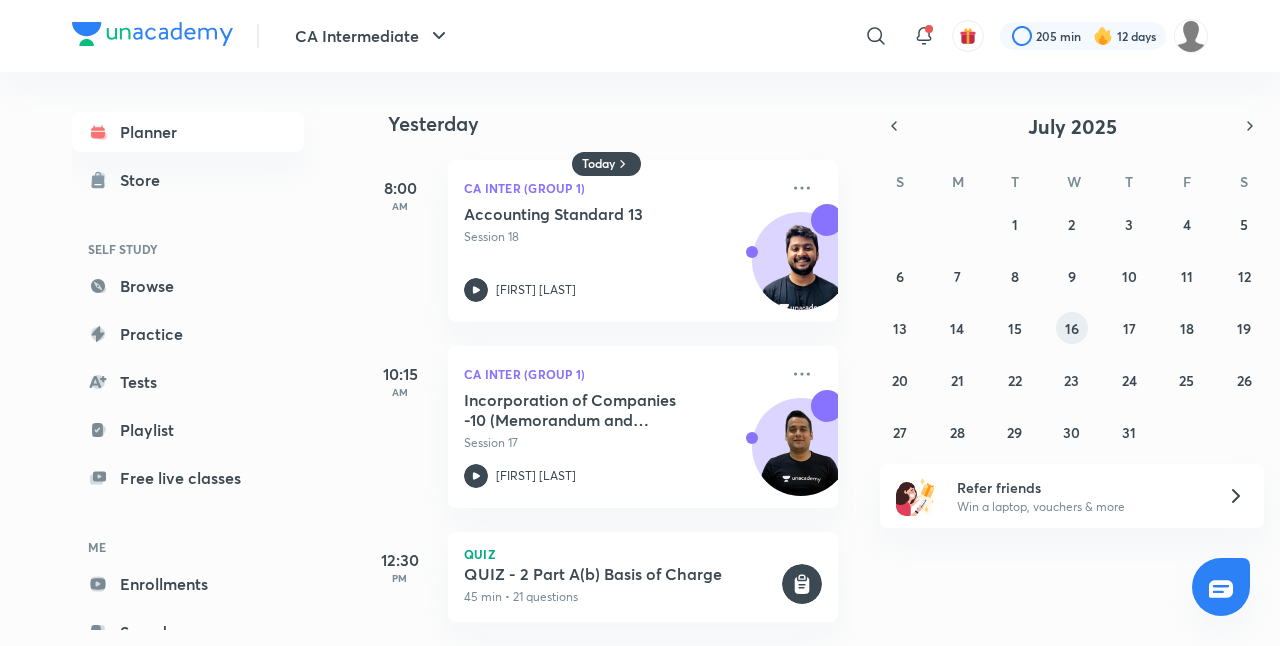 click on "16" at bounding box center [1072, 328] 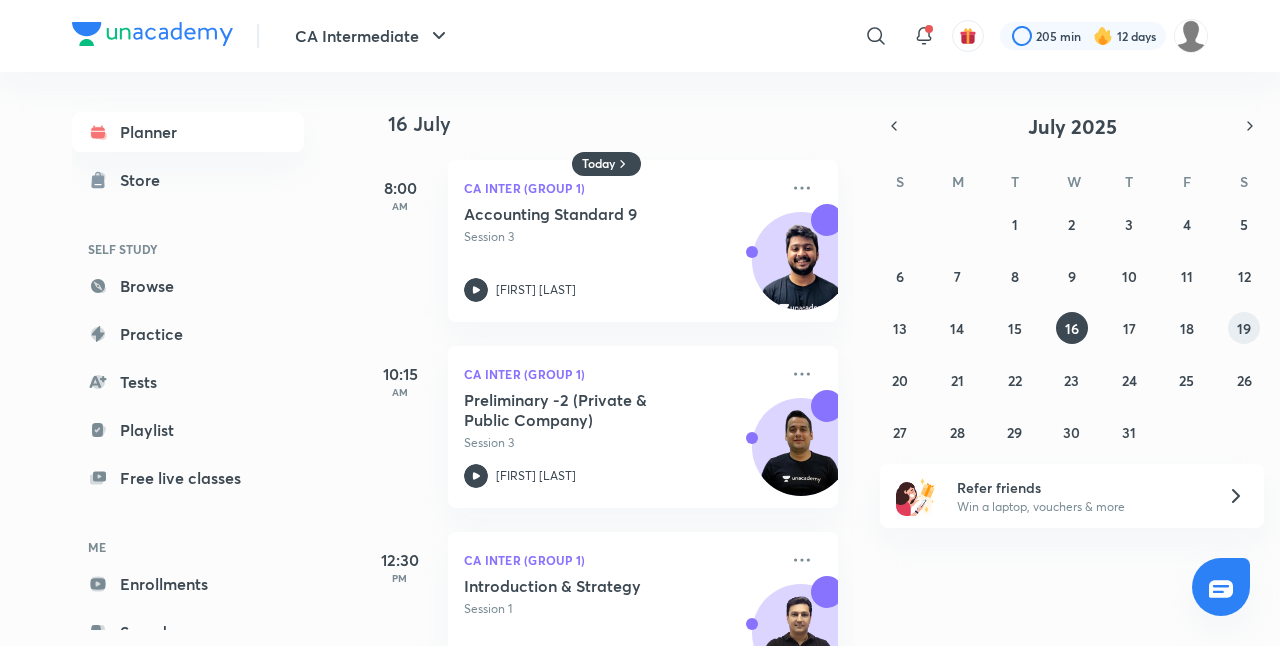 click on "19" at bounding box center [1244, 328] 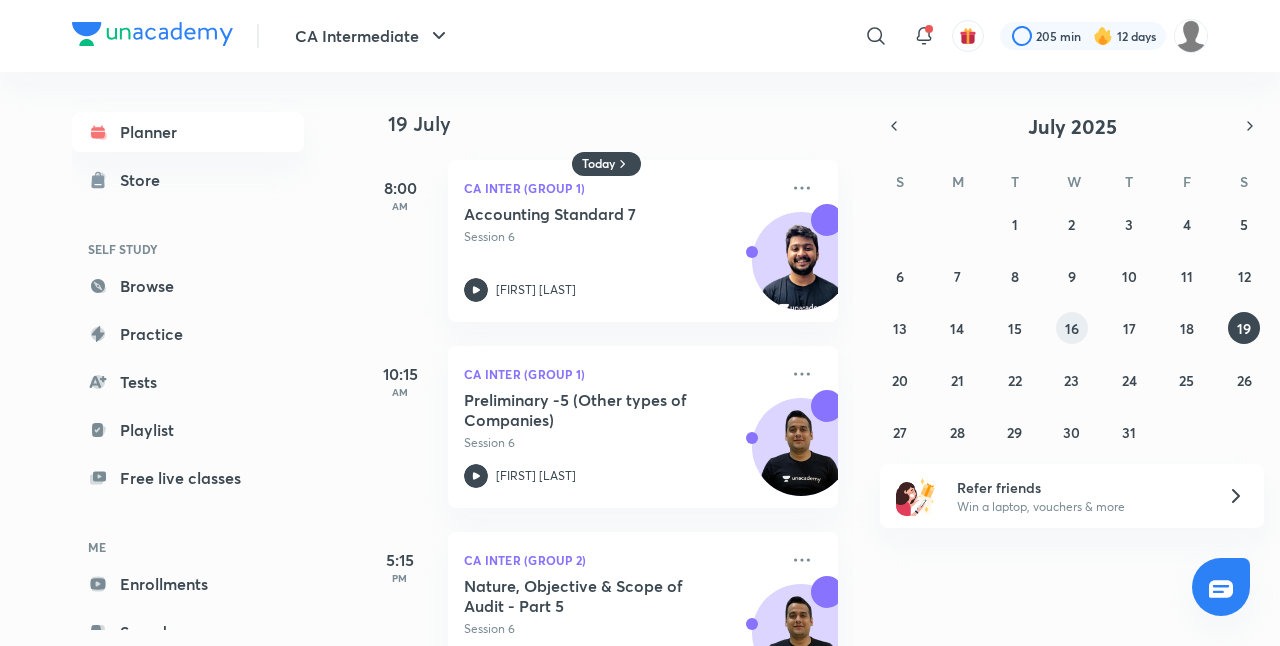 click on "16" at bounding box center [1072, 328] 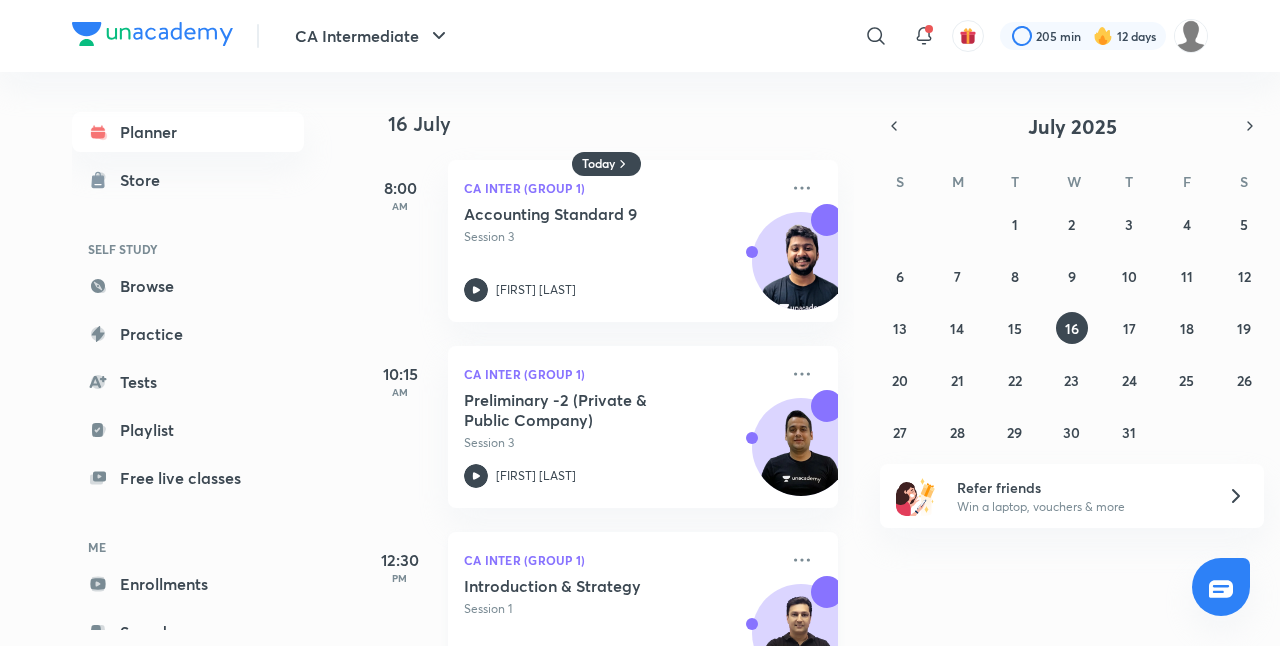 click on "CA Inter (Group 1)" at bounding box center [621, 560] 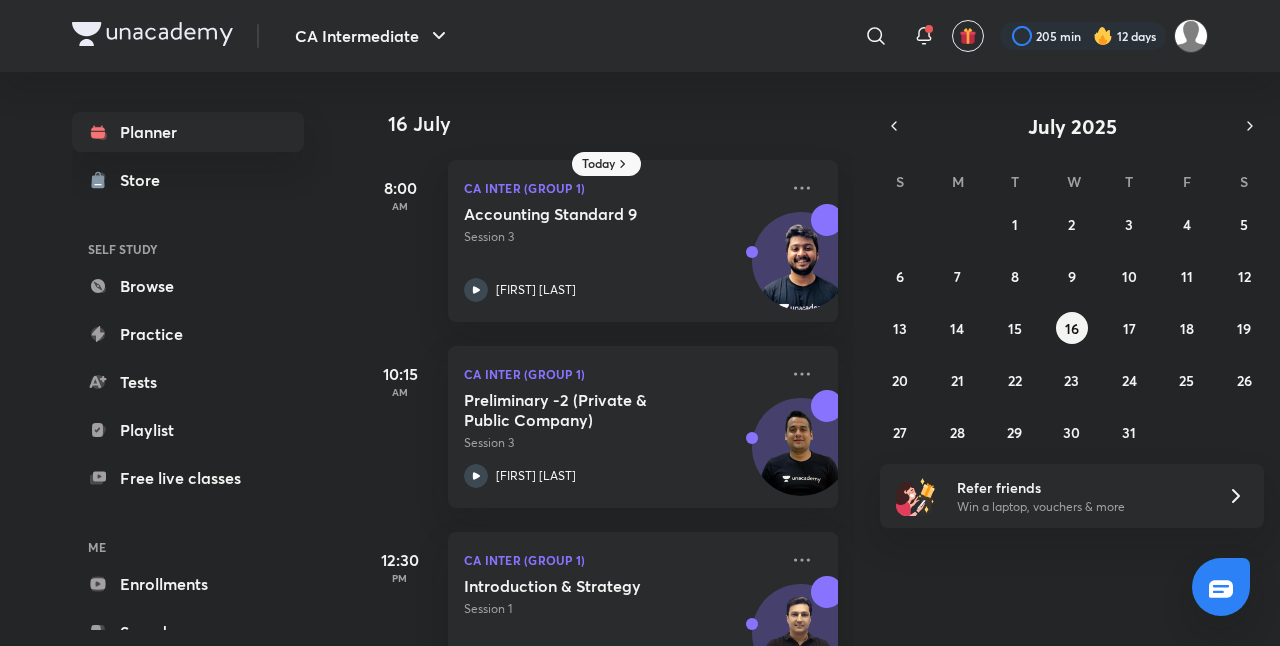 click on "29 30 1 2 3 4 5 6 7 8 9 10 11 12 13 14 15 16 17 18 19 20 21 22 23 24 25 26 27 28 29 30 31 1 2" at bounding box center (1072, 328) 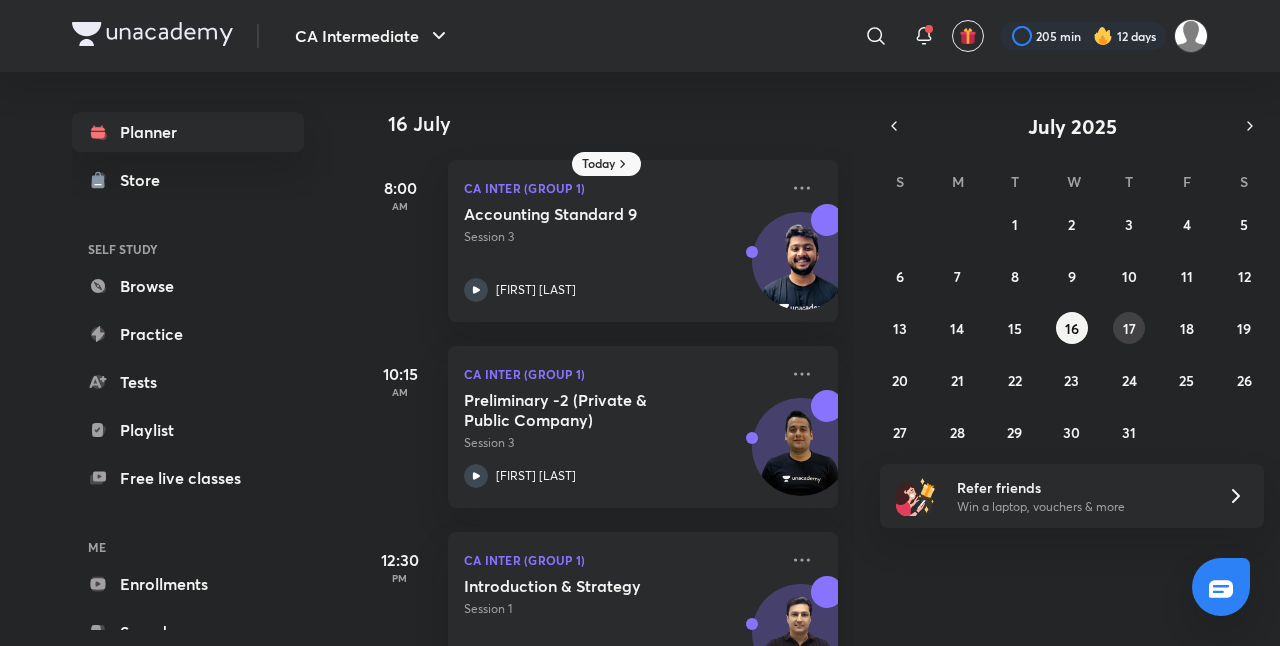 click on "17" at bounding box center (1129, 328) 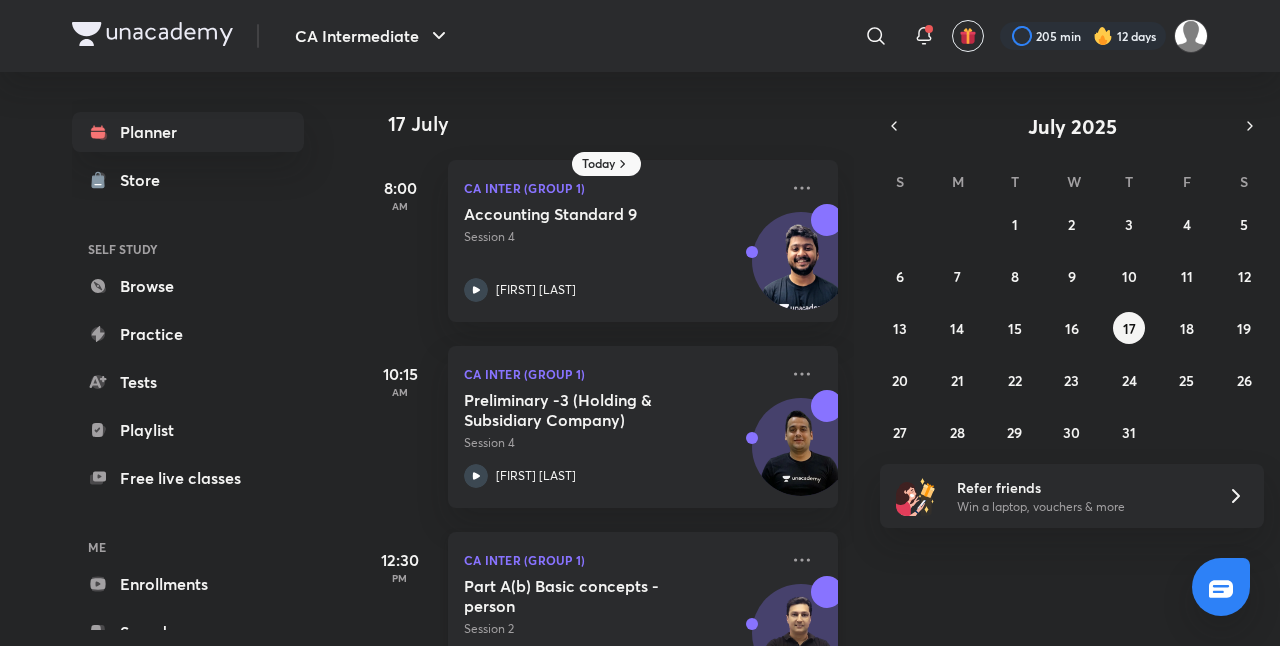 click on "CA Inter (Group 1) Part A(b) Basic concepts - person Session 2 [FIRST] [LAST]" at bounding box center (643, 613) 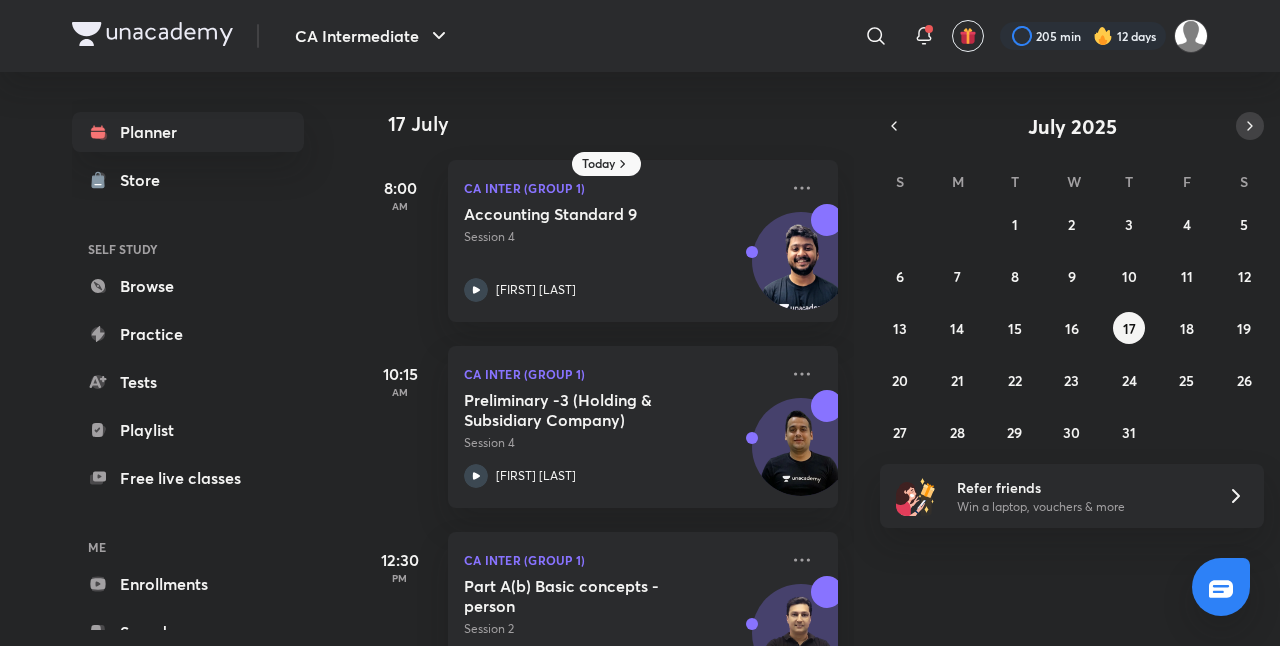 click 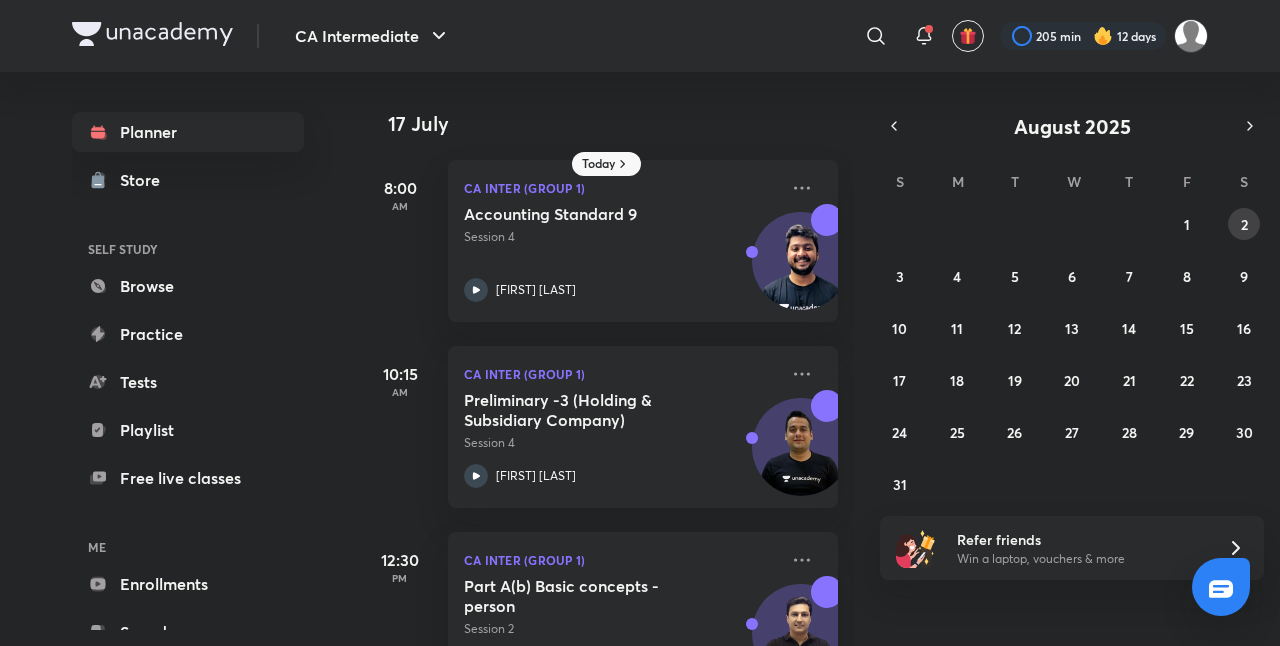 click on "2" at bounding box center [1244, 224] 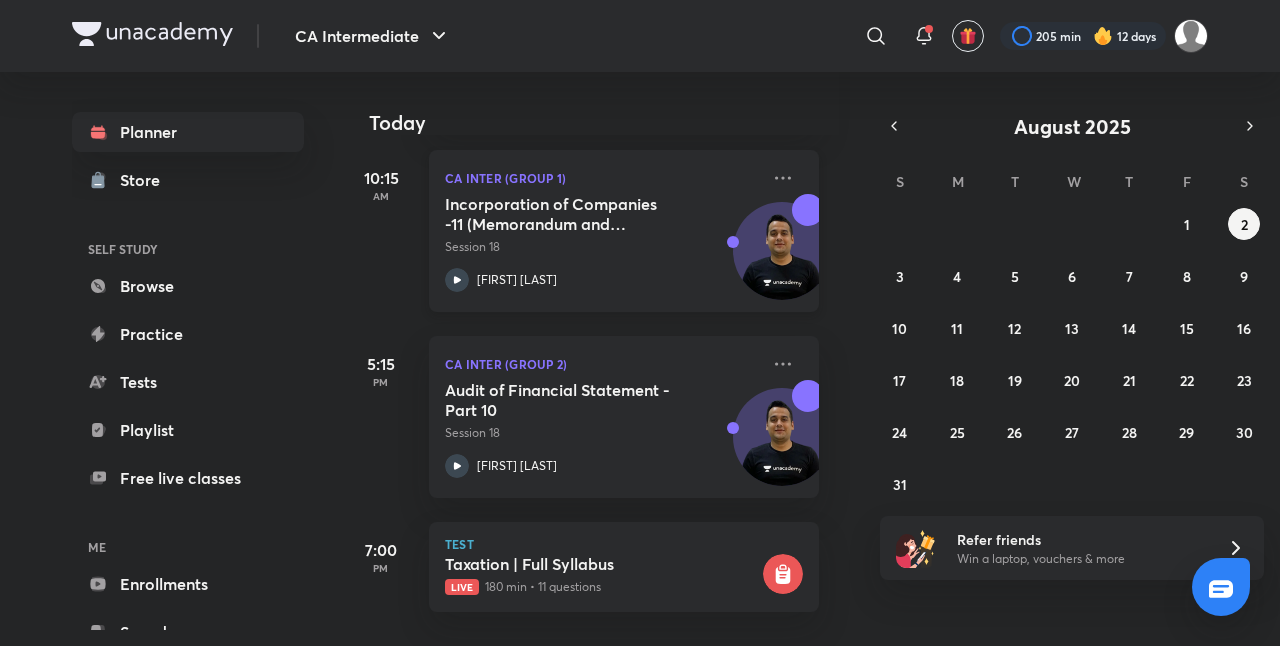 scroll, scrollTop: 303, scrollLeft: 20, axis: both 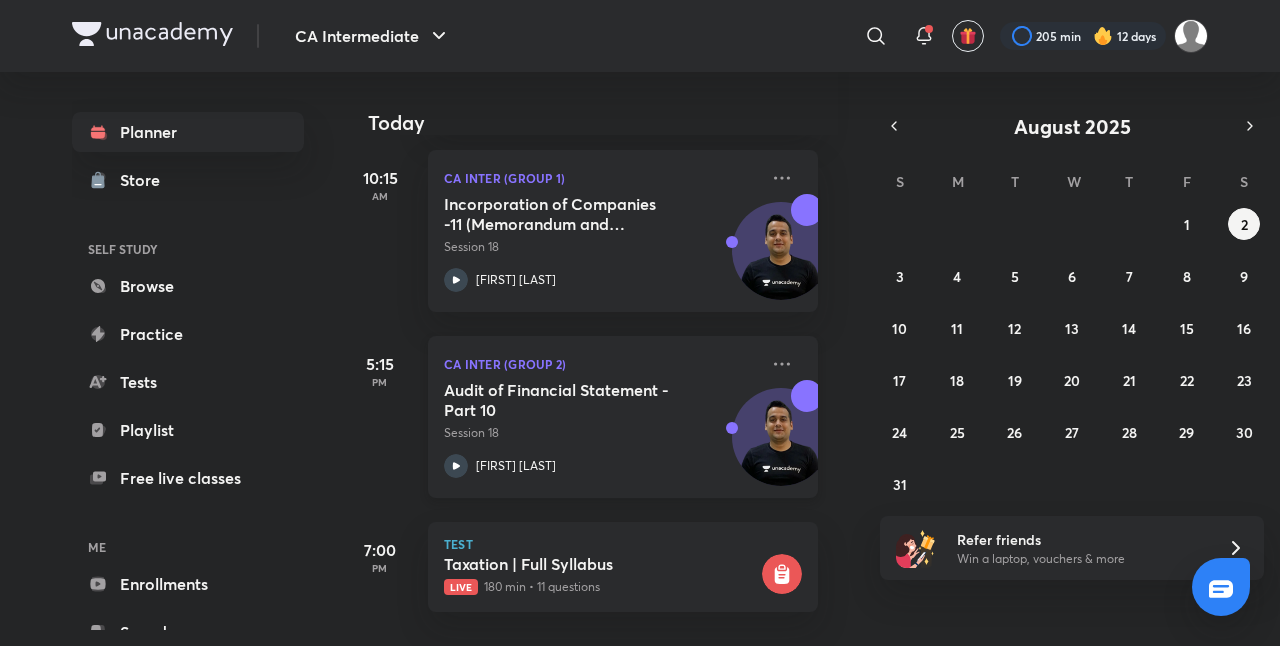 click on "CA Inter (Group 2)" at bounding box center (601, 364) 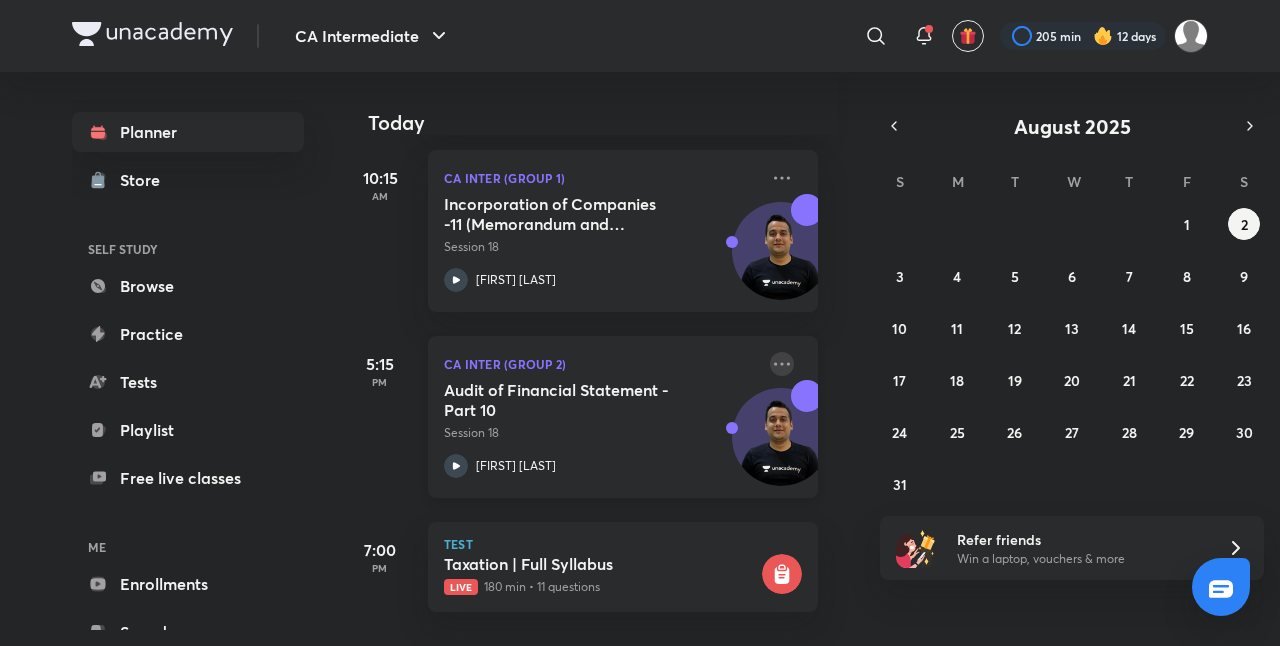 click on "CA Inter (Group 2) Audit of Financial Statement - Part 10 Session 18 [FIRST] [LAST]" at bounding box center [623, 417] 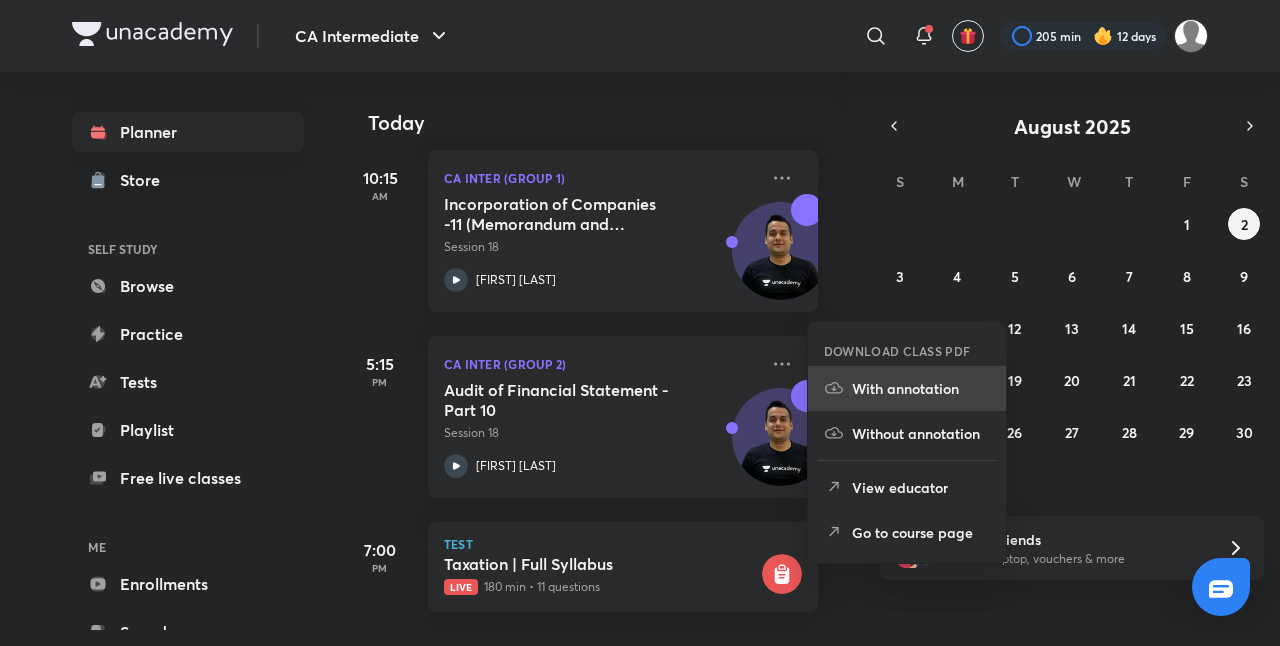 click on "With annotation" at bounding box center (921, 388) 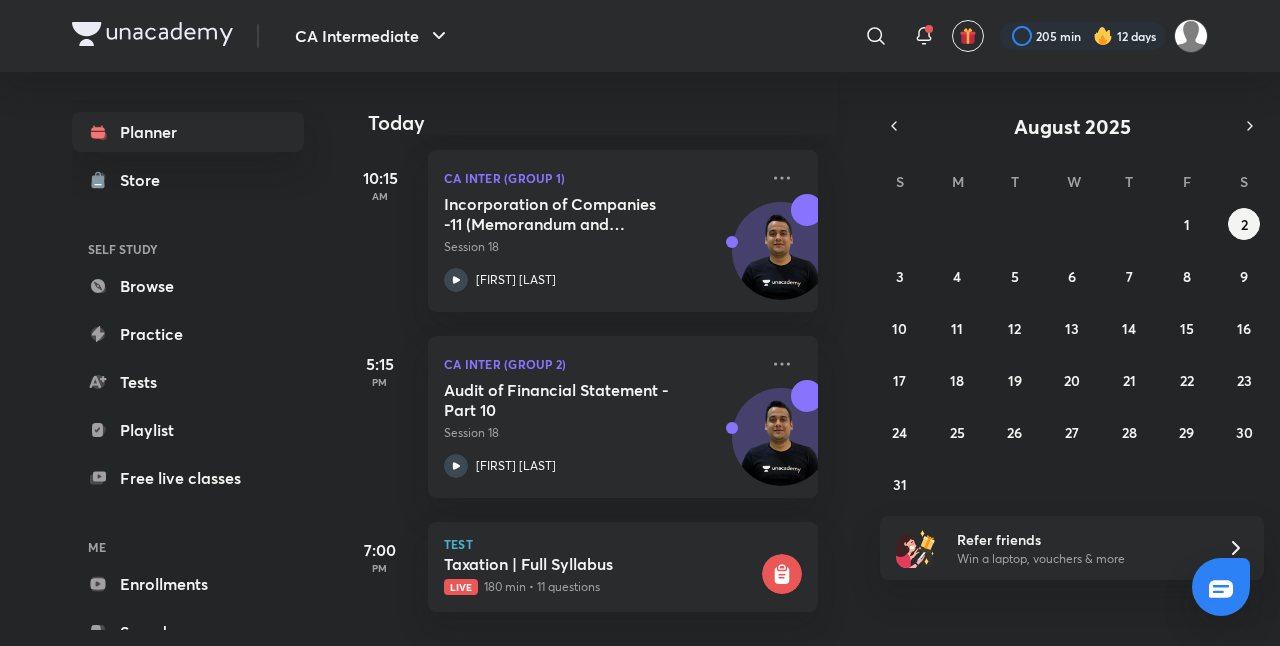 click on "CA Intermediate ​ 205 min 12 days" at bounding box center (640, 36) 